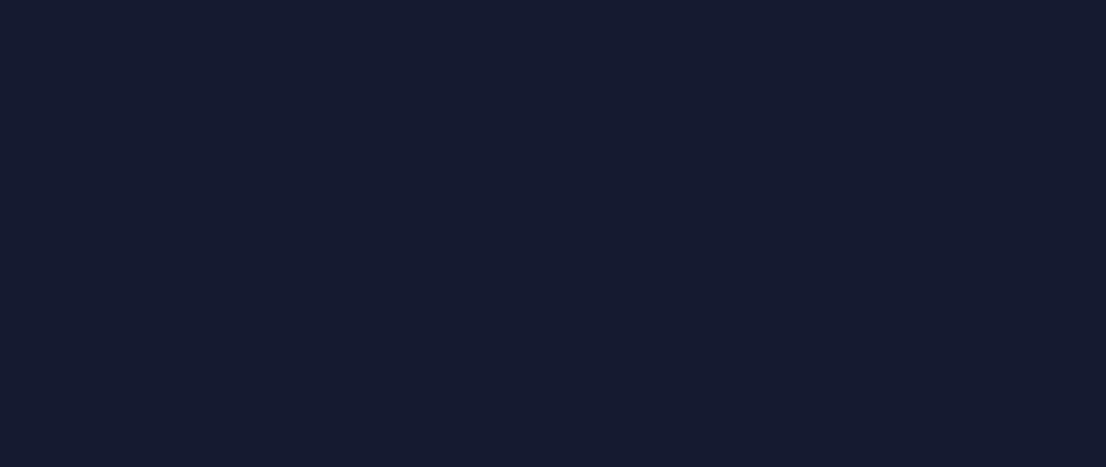 scroll, scrollTop: 0, scrollLeft: 0, axis: both 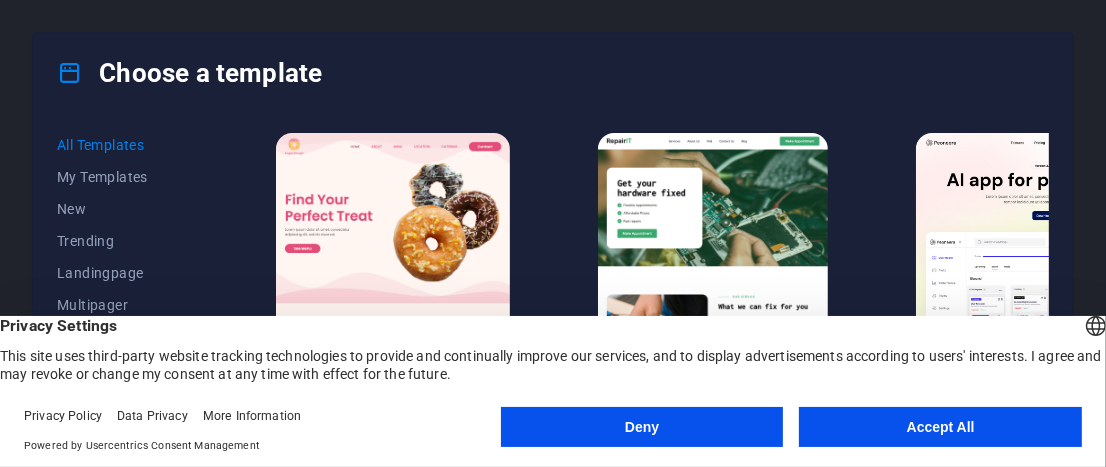 click on "Accept All" at bounding box center [940, 427] 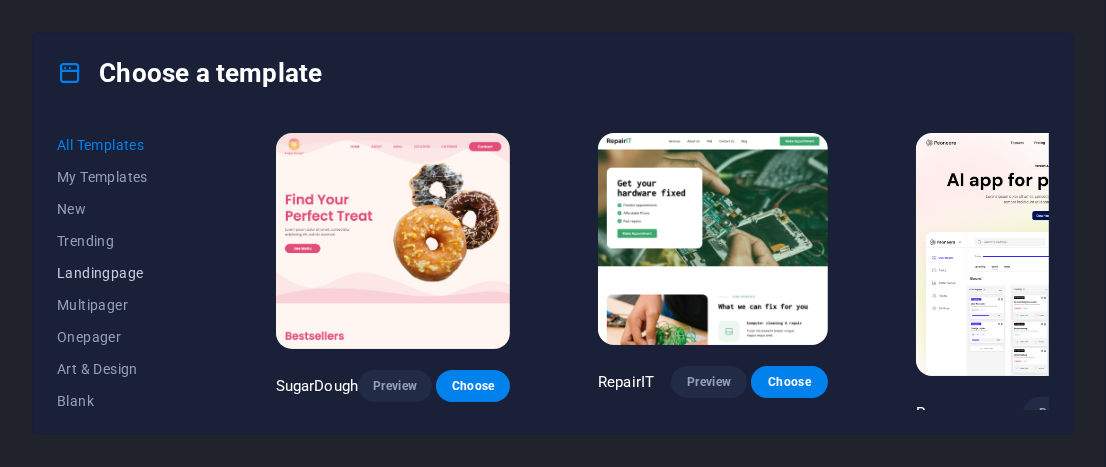 click on "Landingpage" at bounding box center (122, 273) 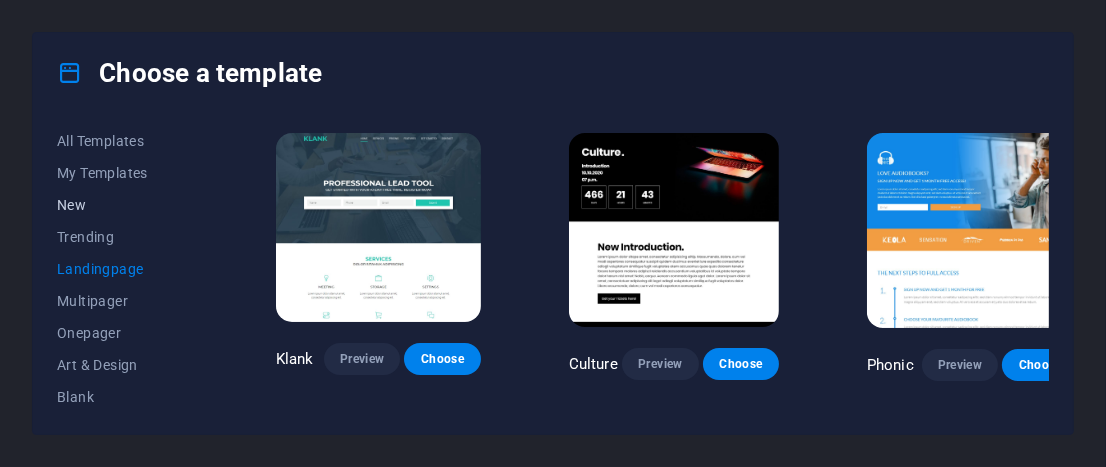 scroll, scrollTop: 0, scrollLeft: 0, axis: both 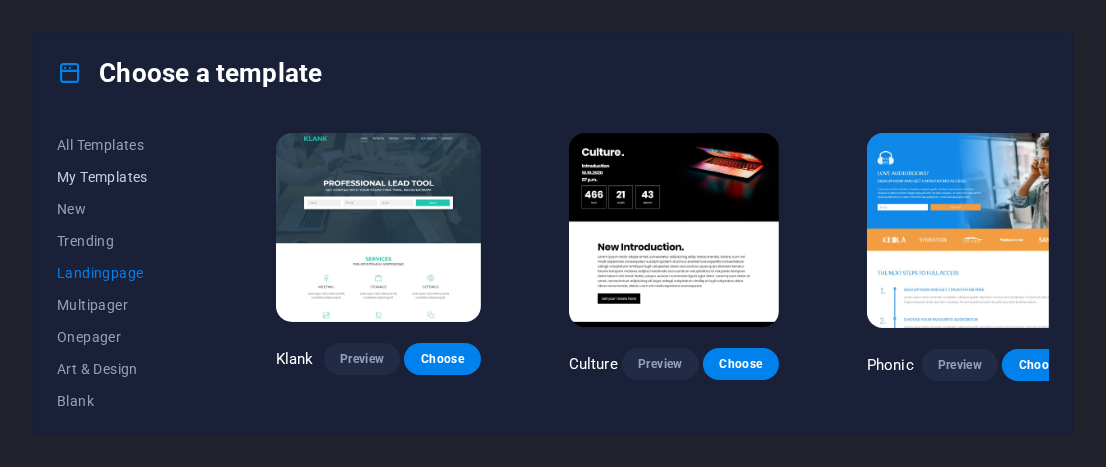 click on "My Templates" at bounding box center [122, 177] 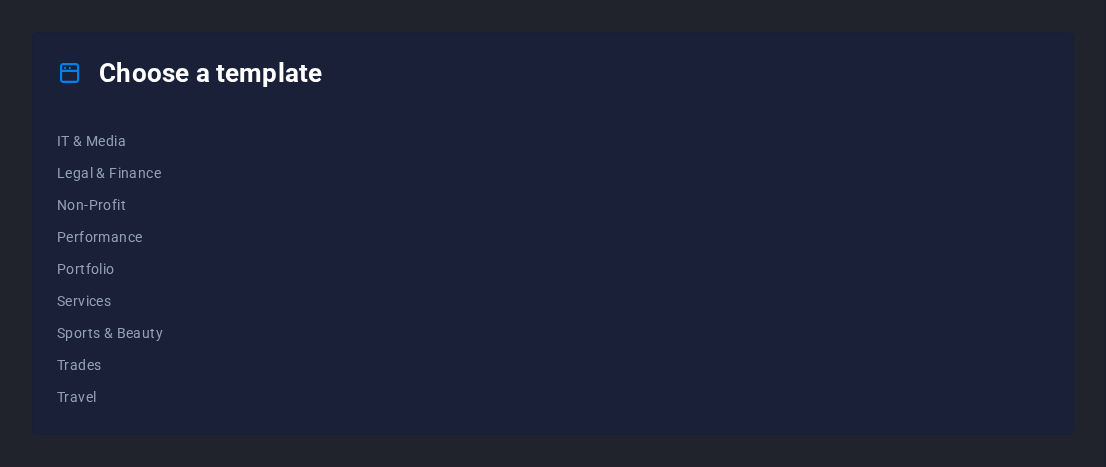scroll, scrollTop: 484, scrollLeft: 0, axis: vertical 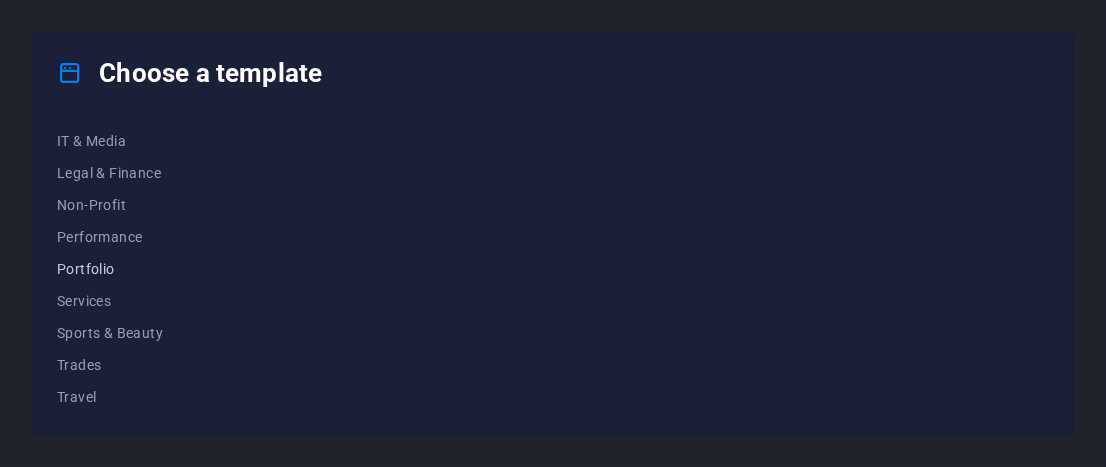 click on "Portfolio" at bounding box center [122, 269] 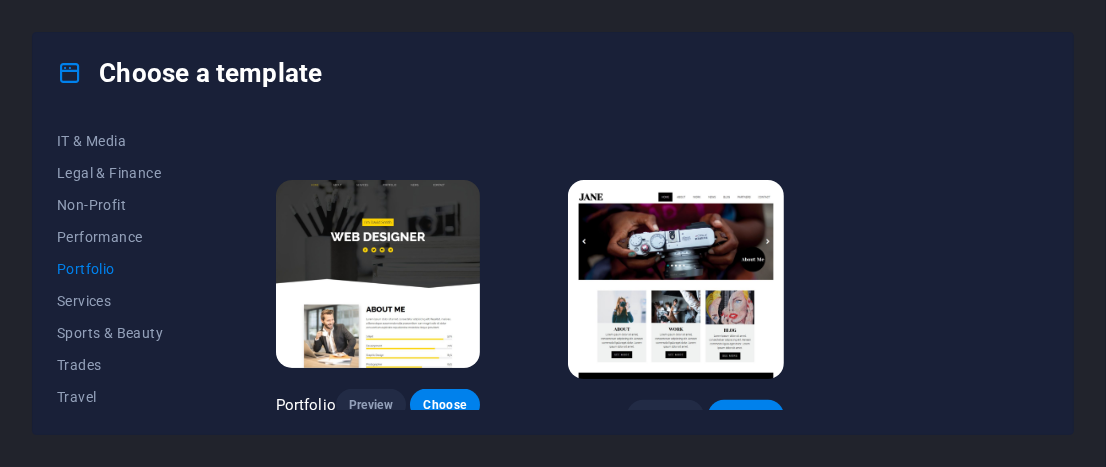 scroll, scrollTop: 702, scrollLeft: 0, axis: vertical 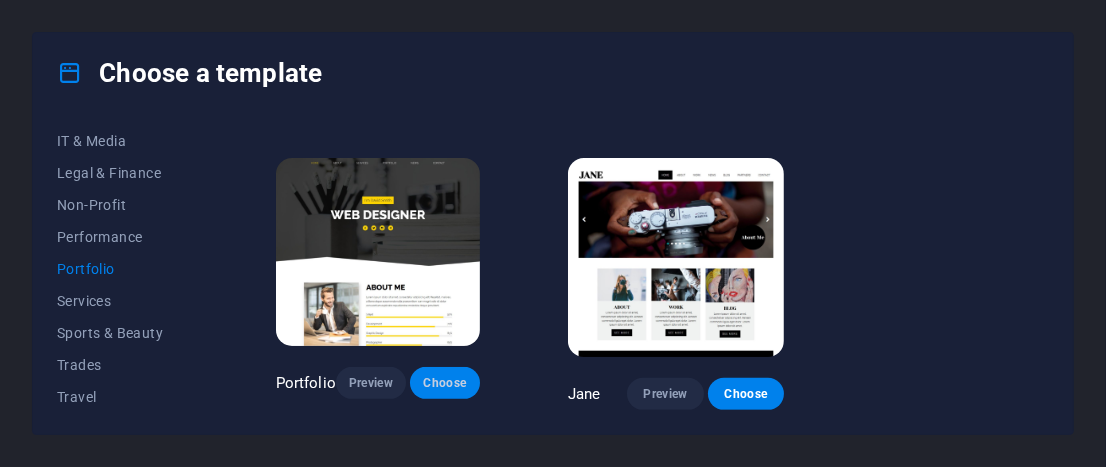 click on "Choose" at bounding box center (445, 383) 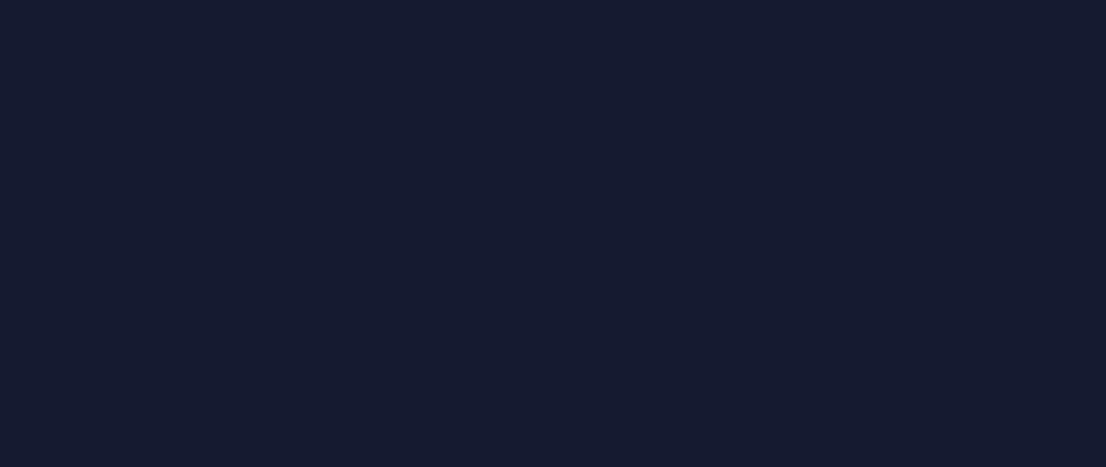 scroll, scrollTop: 0, scrollLeft: 0, axis: both 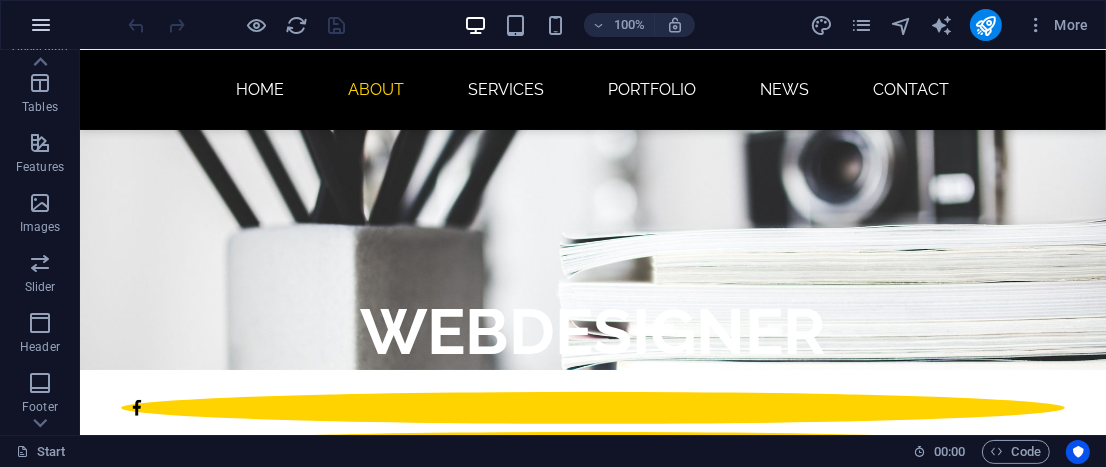 click at bounding box center [41, 25] 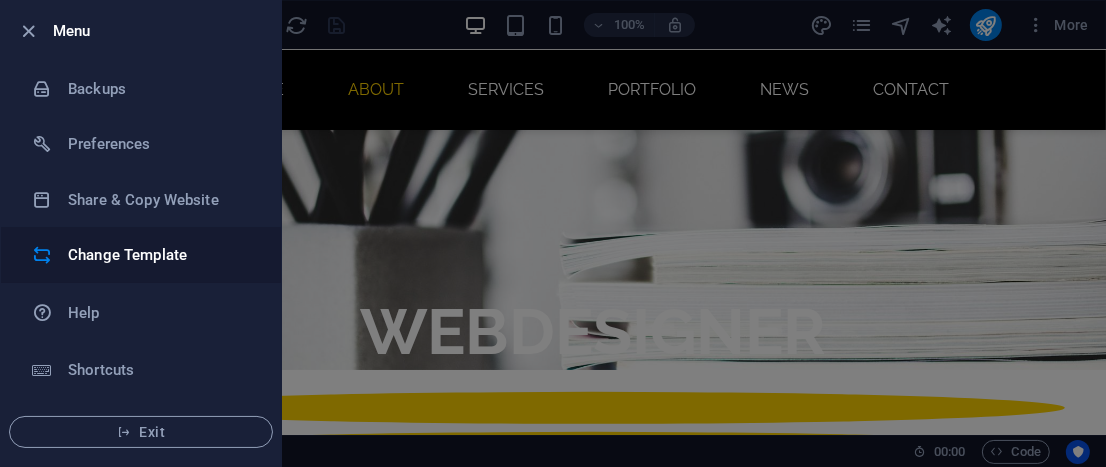 click on "Change Template" at bounding box center (160, 255) 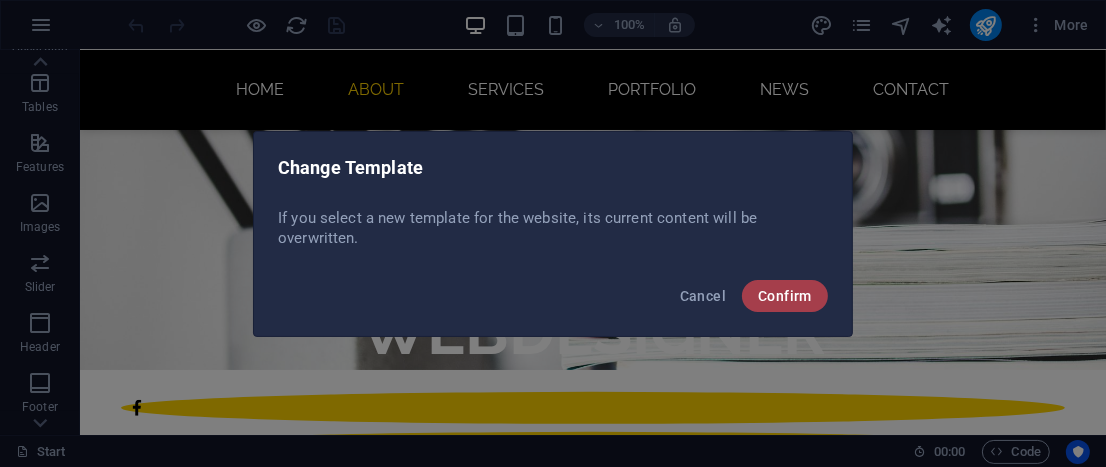 click on "Confirm" at bounding box center [785, 296] 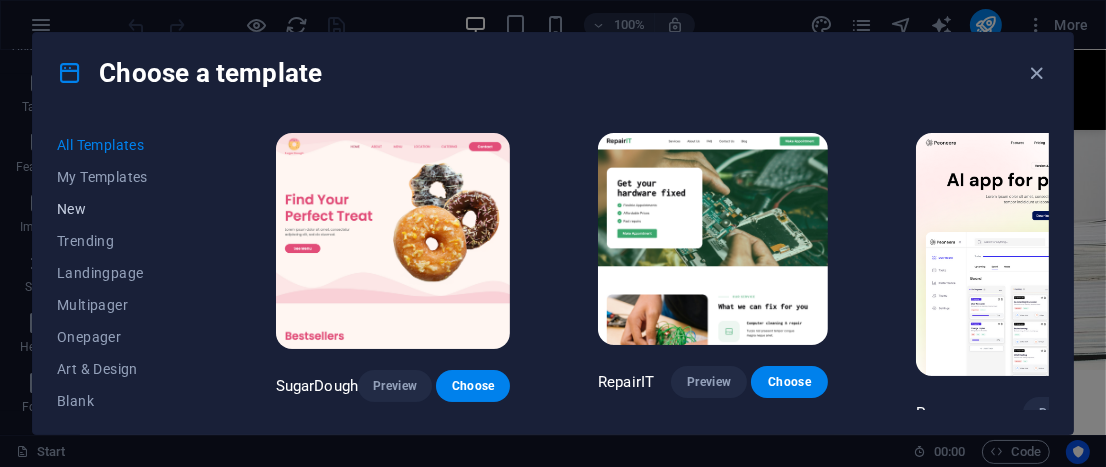 click on "New" at bounding box center (122, 209) 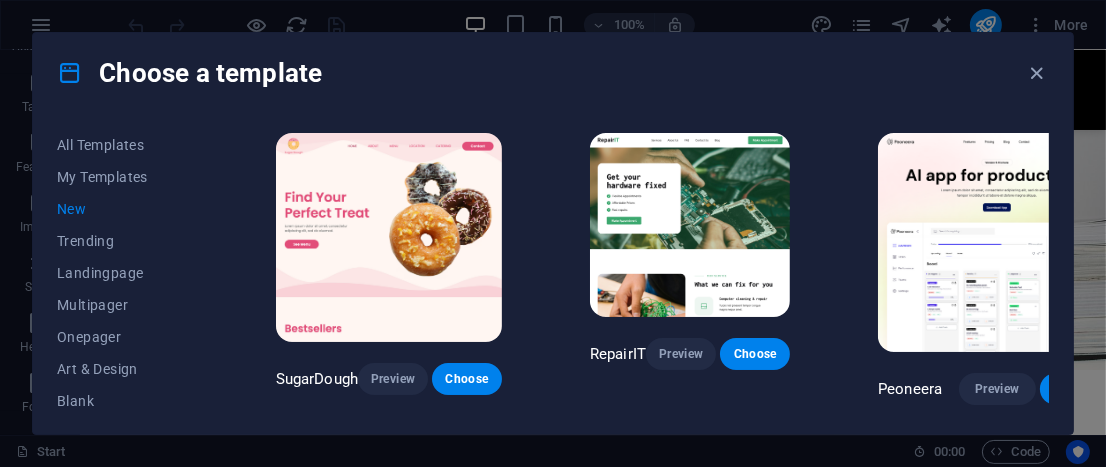 click on "New" at bounding box center (122, 209) 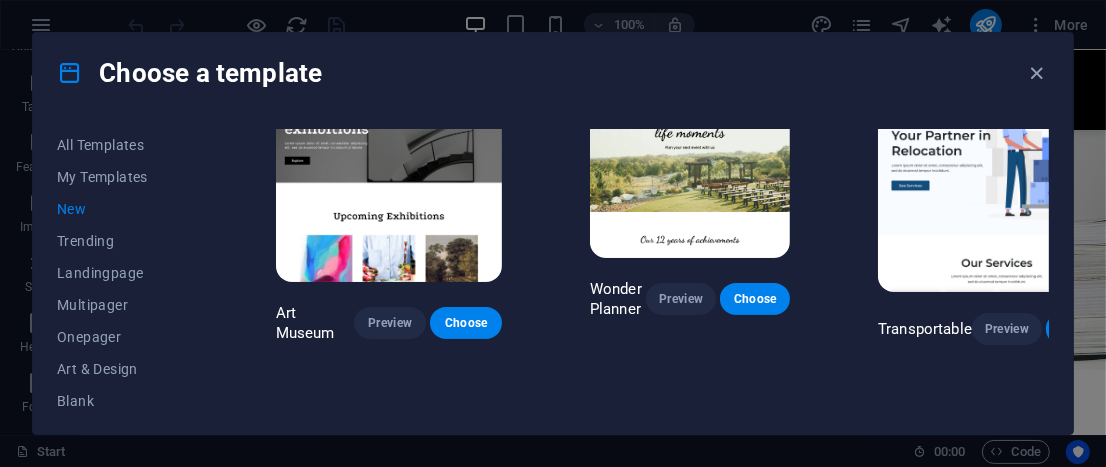 scroll, scrollTop: 433, scrollLeft: 0, axis: vertical 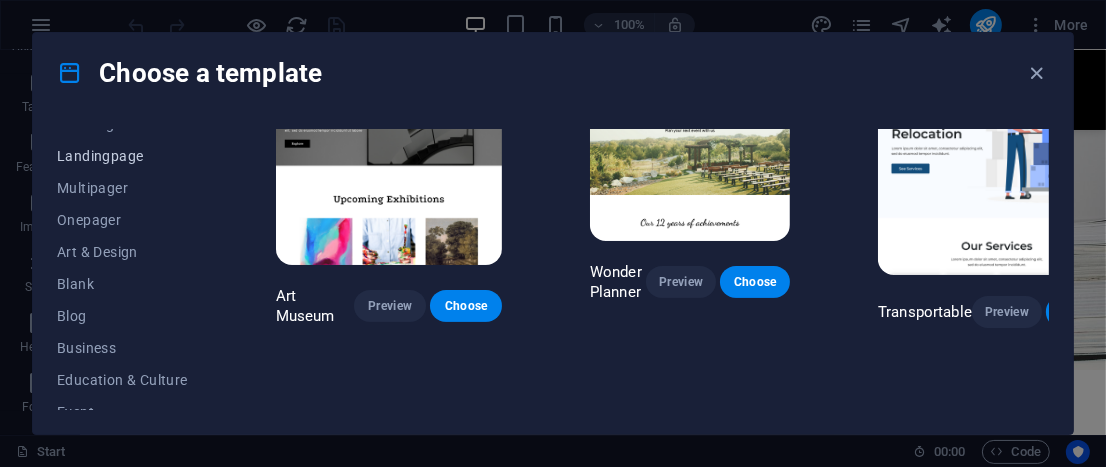 click on "Landingpage" at bounding box center (122, 156) 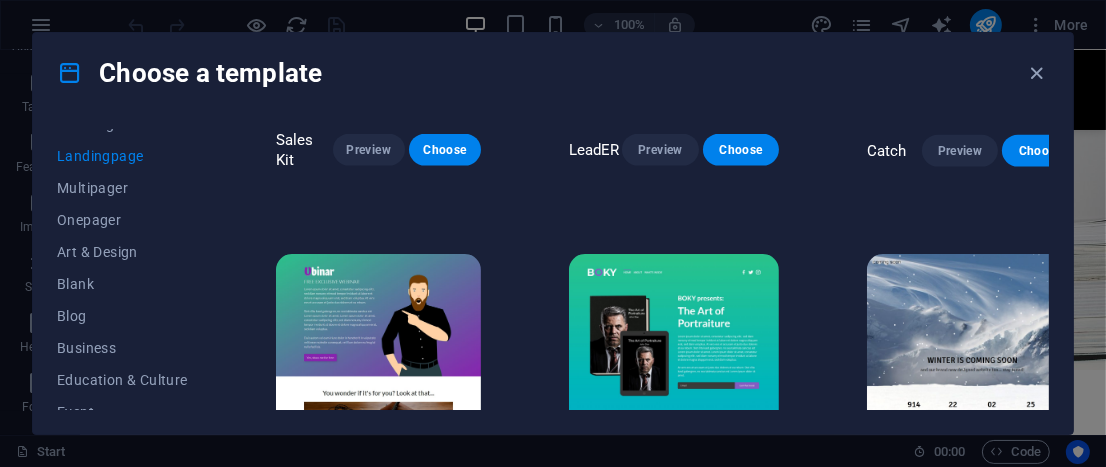 scroll, scrollTop: 2198, scrollLeft: 0, axis: vertical 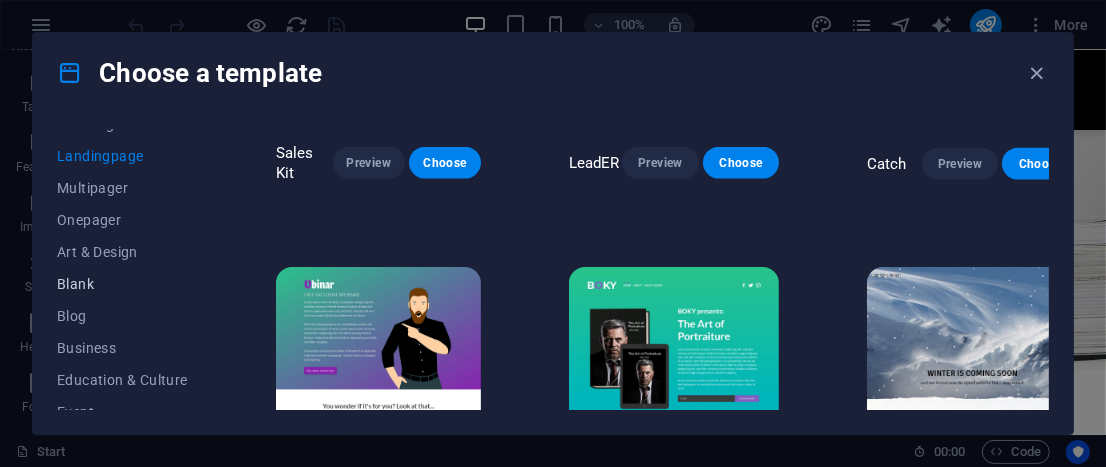 click on "Blank" at bounding box center [122, 284] 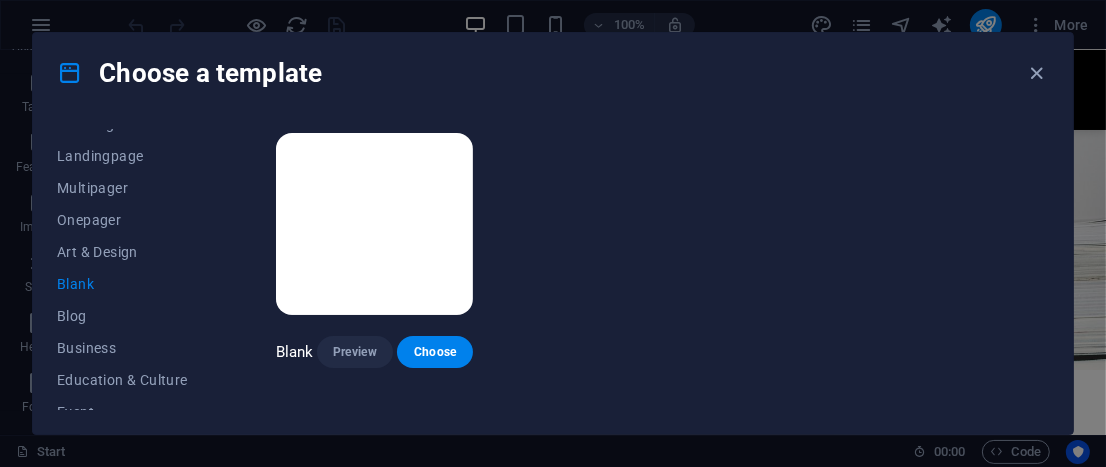 scroll, scrollTop: 0, scrollLeft: 0, axis: both 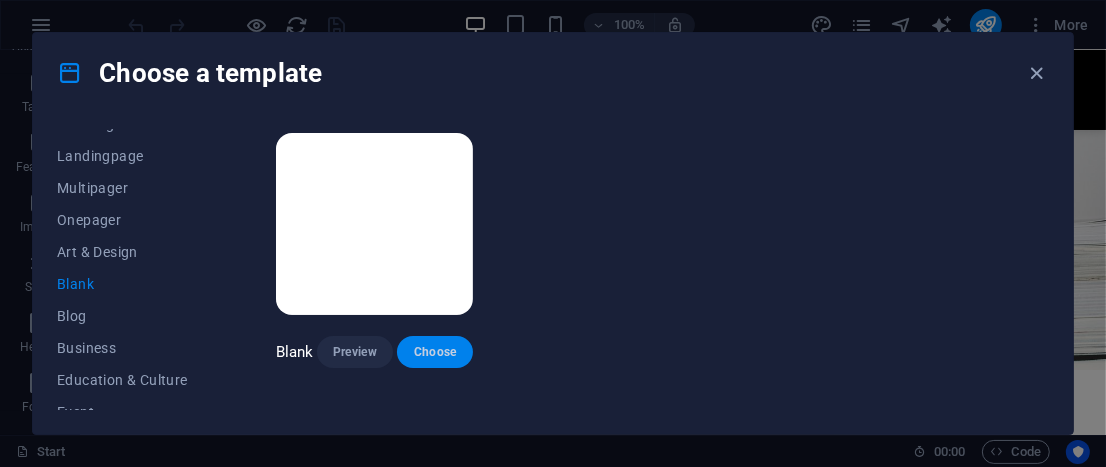 click on "Choose" at bounding box center [435, 352] 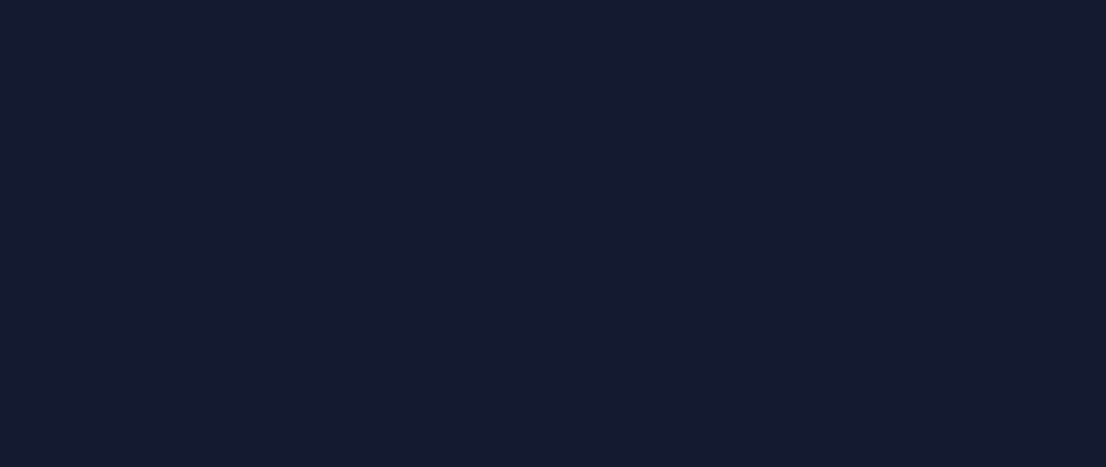 scroll, scrollTop: 0, scrollLeft: 0, axis: both 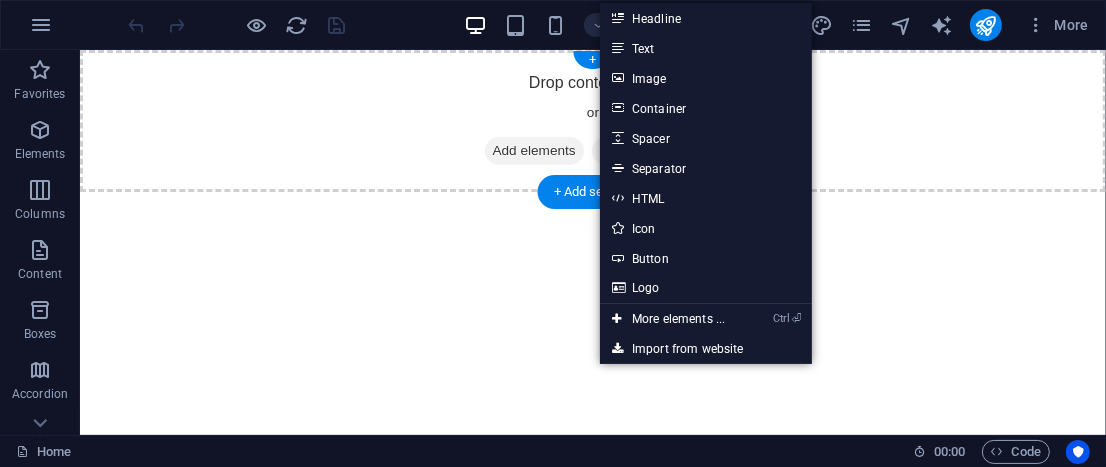click on "Drop content here or  Add elements  Paste clipboard" at bounding box center [592, 120] 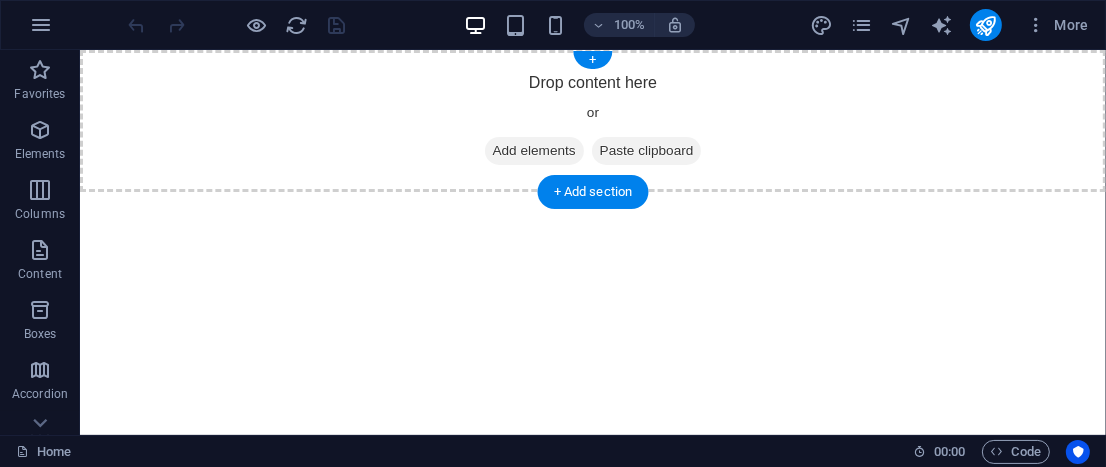 click on "Paste clipboard" at bounding box center [646, 150] 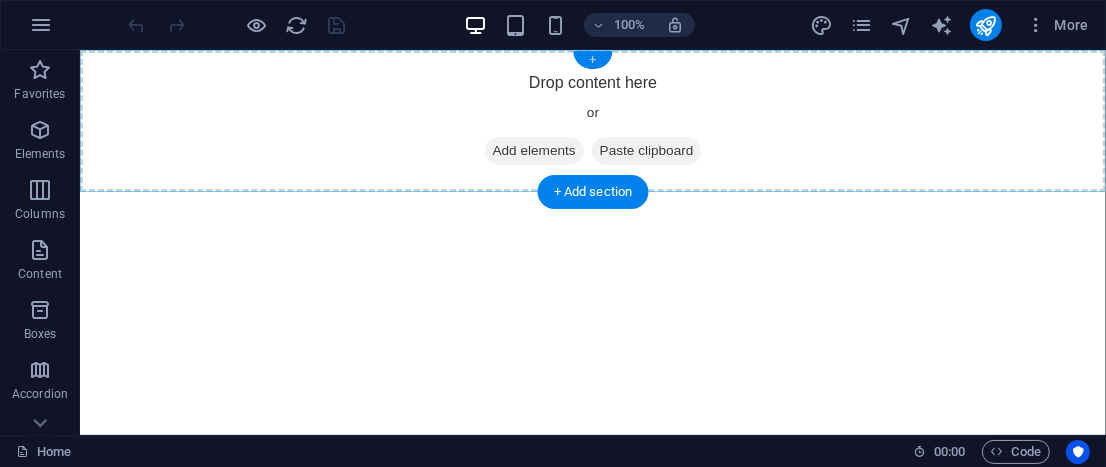 click on "+" at bounding box center (592, 60) 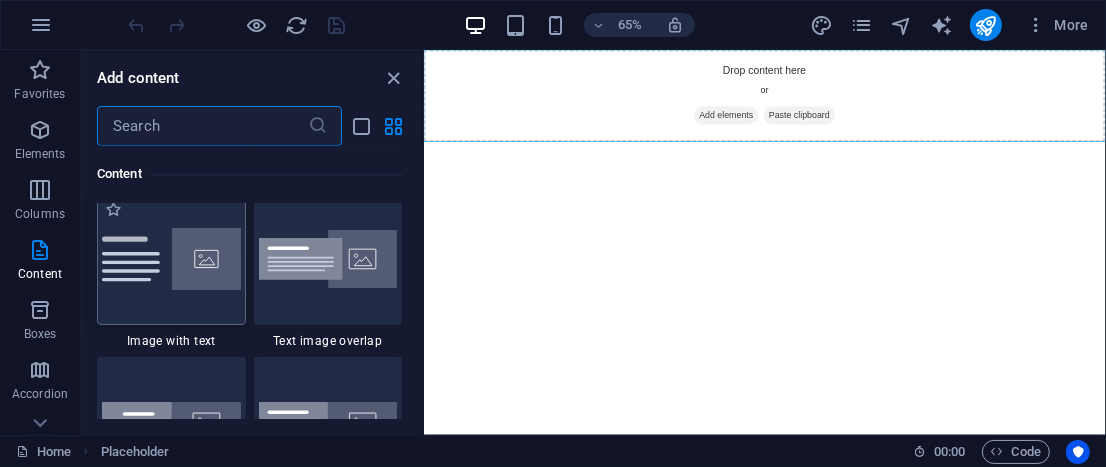 scroll, scrollTop: 3832, scrollLeft: 0, axis: vertical 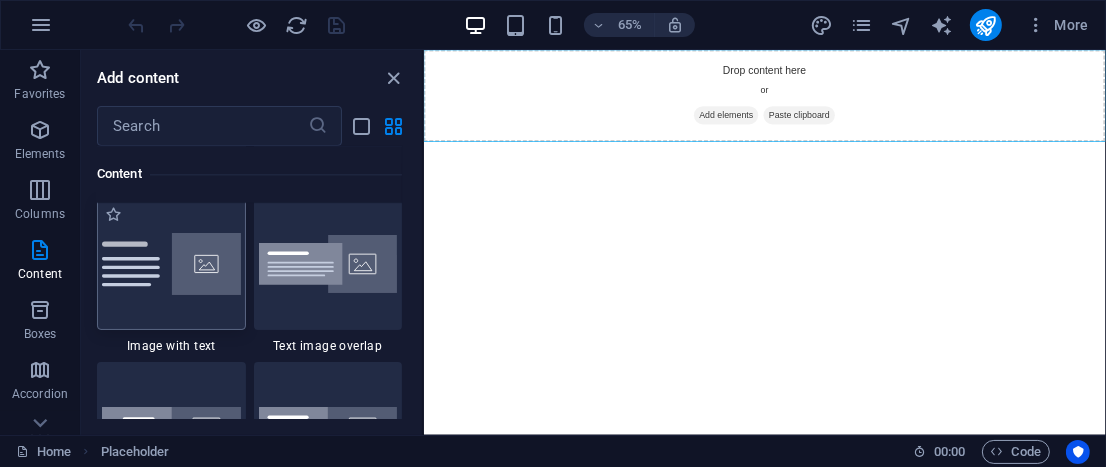 click at bounding box center [171, 264] 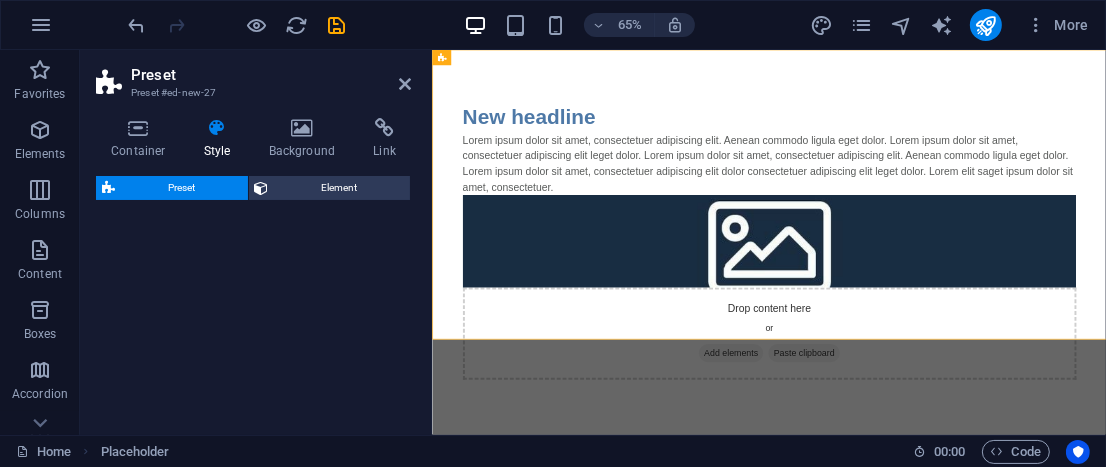 select on "rem" 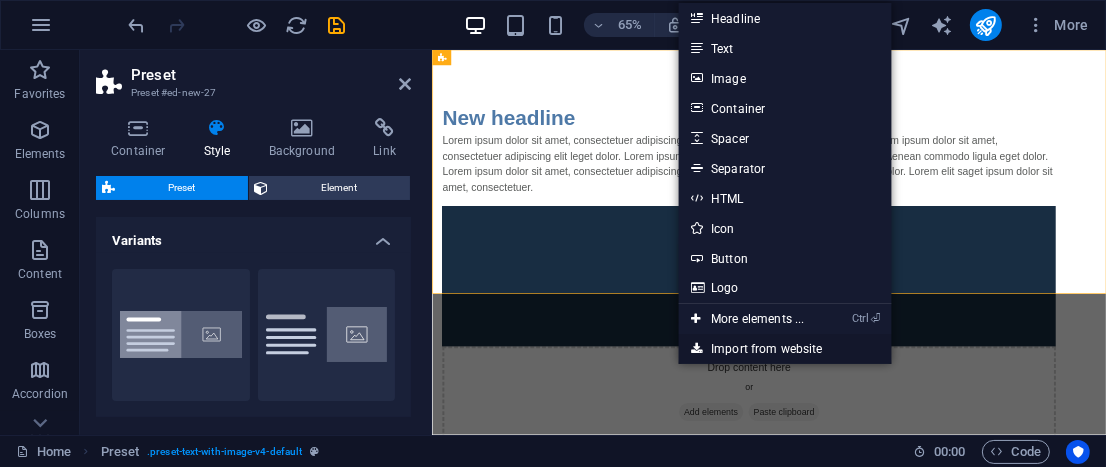 click on "Import from website" at bounding box center (785, 349) 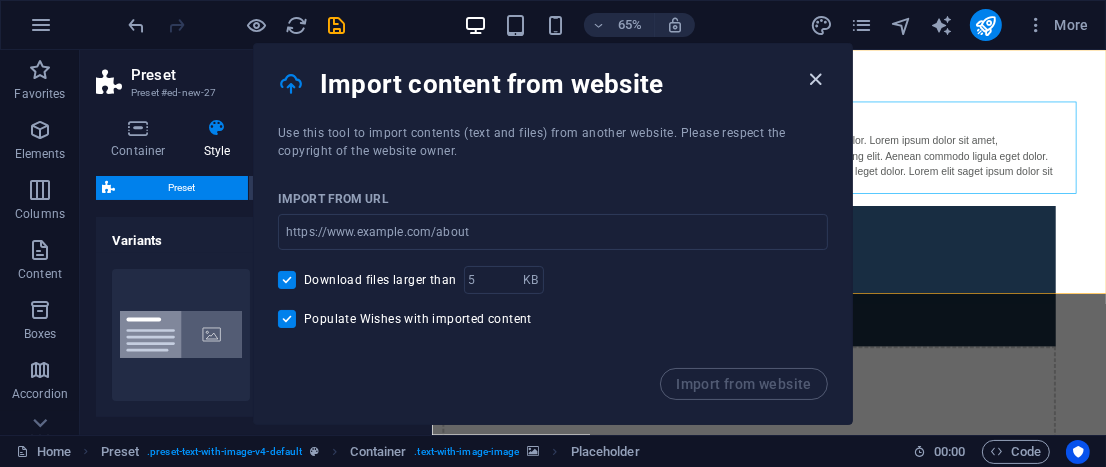 click at bounding box center [816, 79] 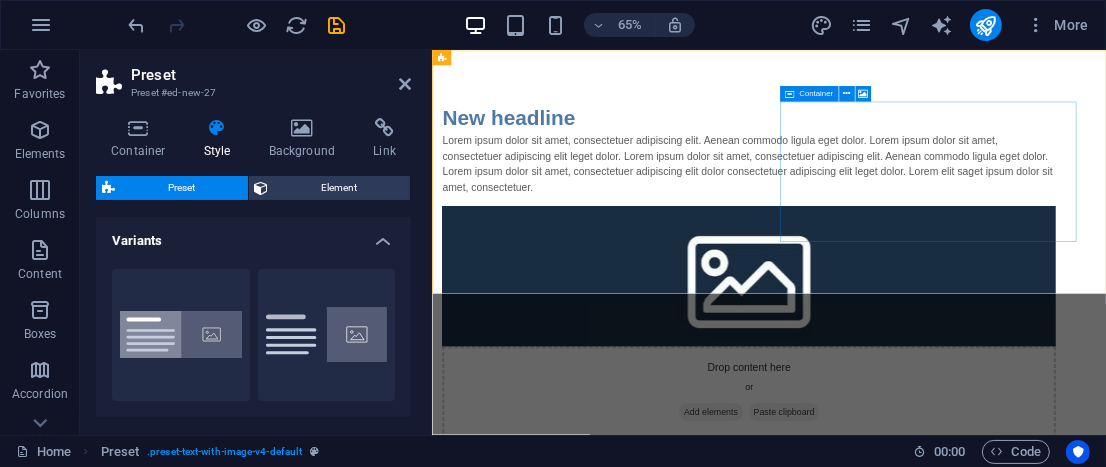 click on "Paste clipboard" at bounding box center (973, 607) 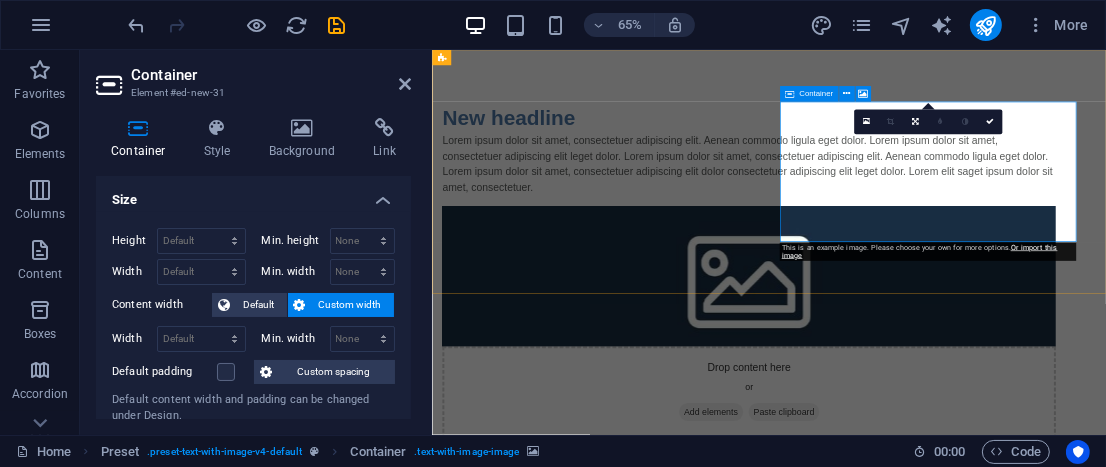 click on "Paste clipboard" at bounding box center (973, 607) 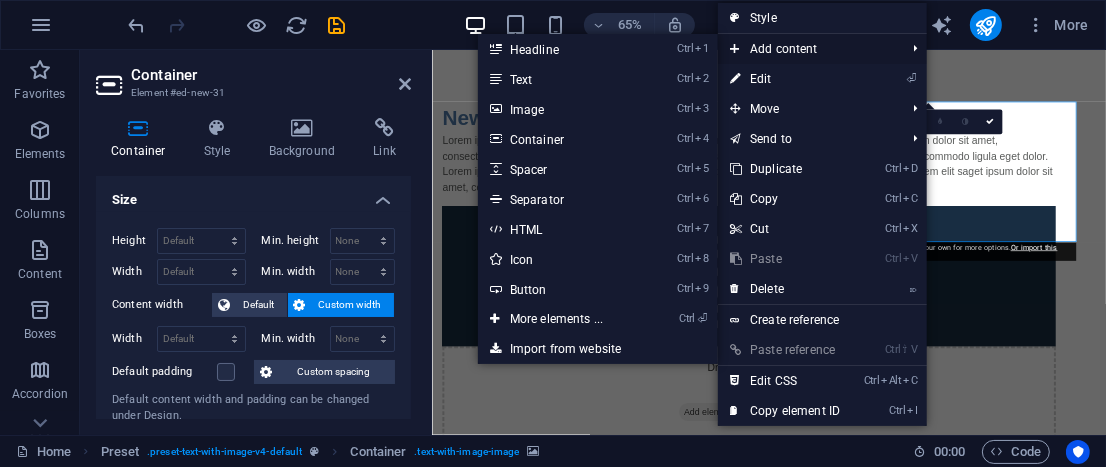 click on "Add content" at bounding box center (807, 49) 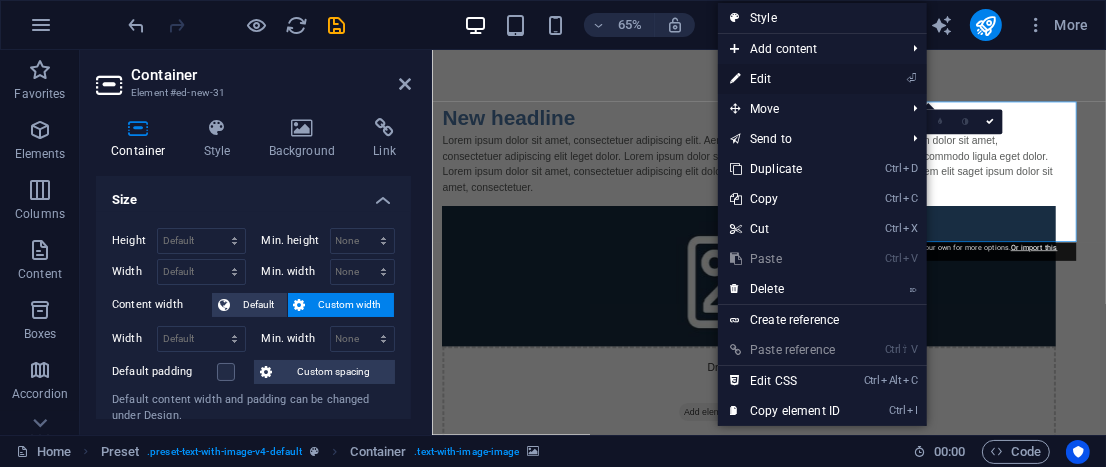 click on "⏎  Edit" at bounding box center [785, 79] 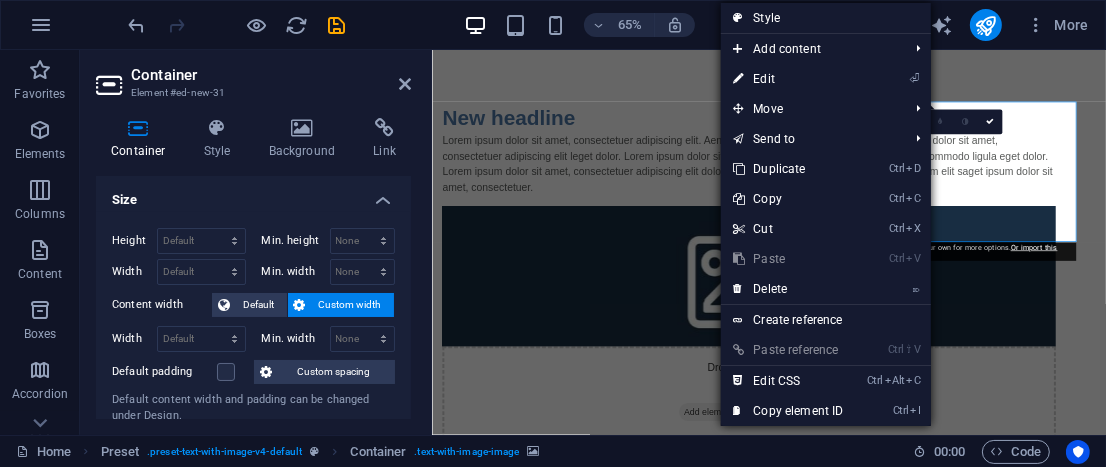 click on "Drop content here or  Add elements  Paste clipboard" at bounding box center [919, 577] 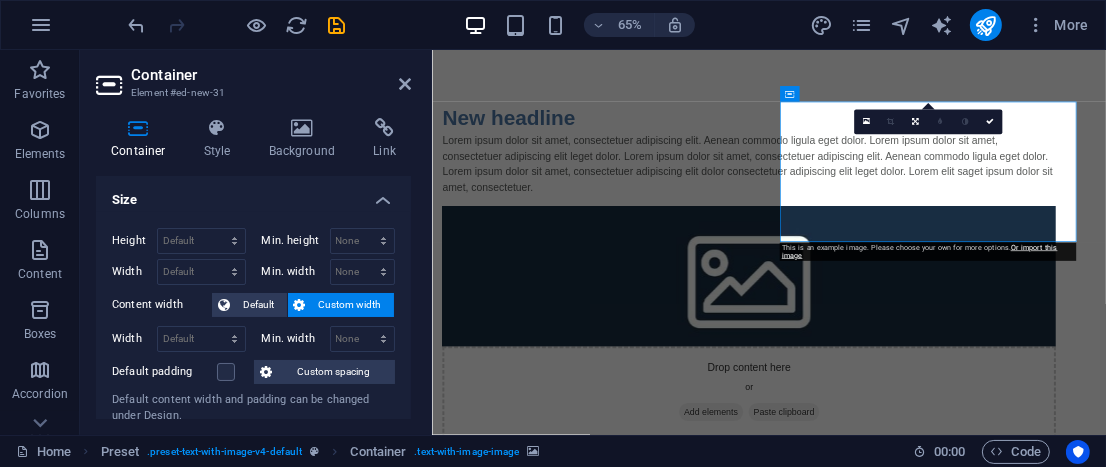 drag, startPoint x: 985, startPoint y: 124, endPoint x: 882, endPoint y: 123, distance: 103.00485 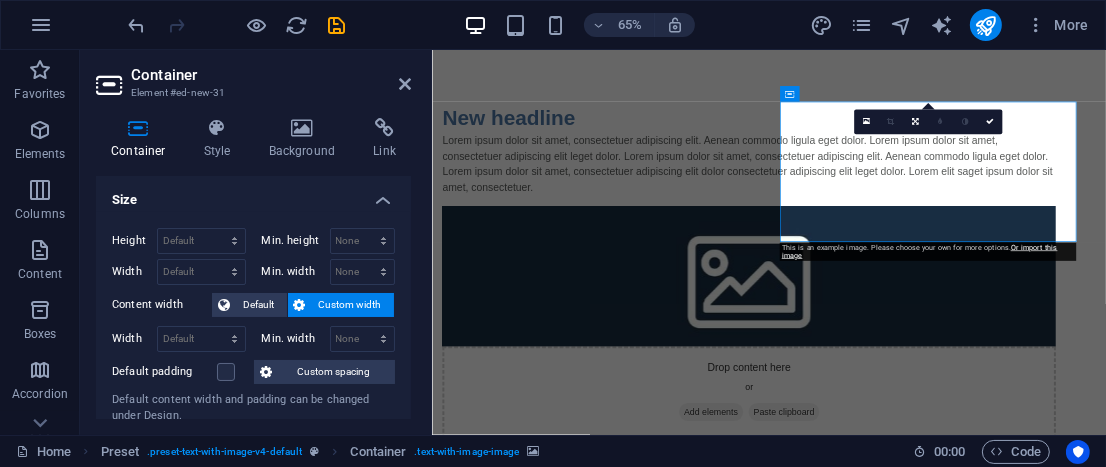 click at bounding box center [890, 122] 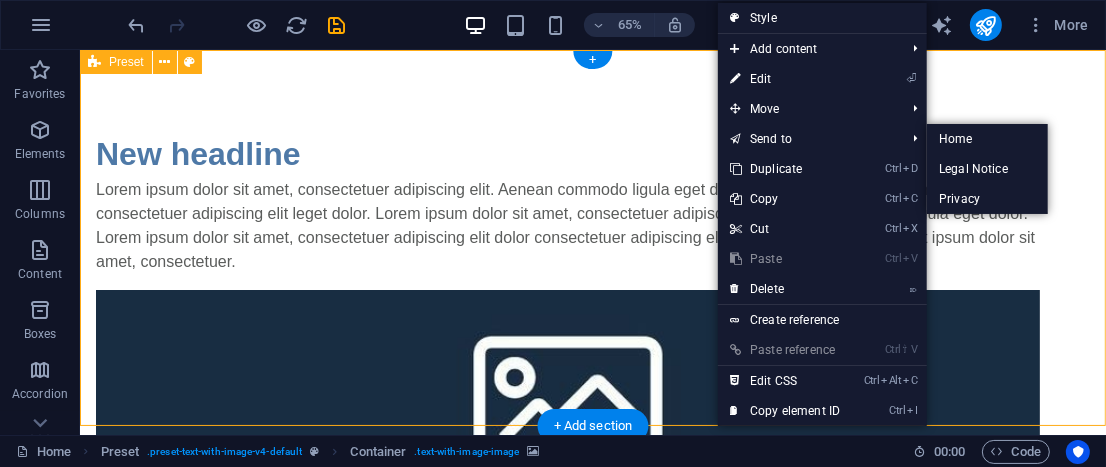 drag, startPoint x: 967, startPoint y: 188, endPoint x: 650, endPoint y: 267, distance: 326.6956 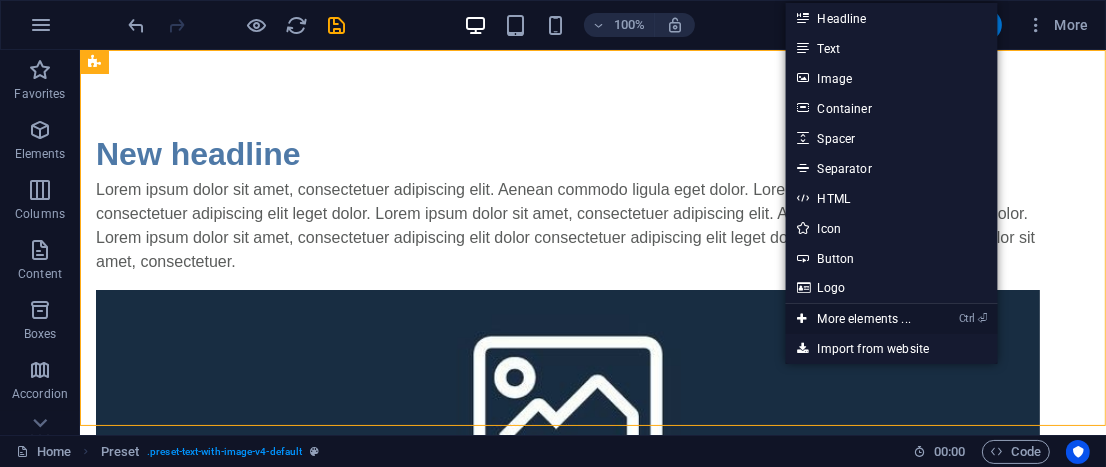 drag, startPoint x: 879, startPoint y: 316, endPoint x: 708, endPoint y: 406, distance: 193.23819 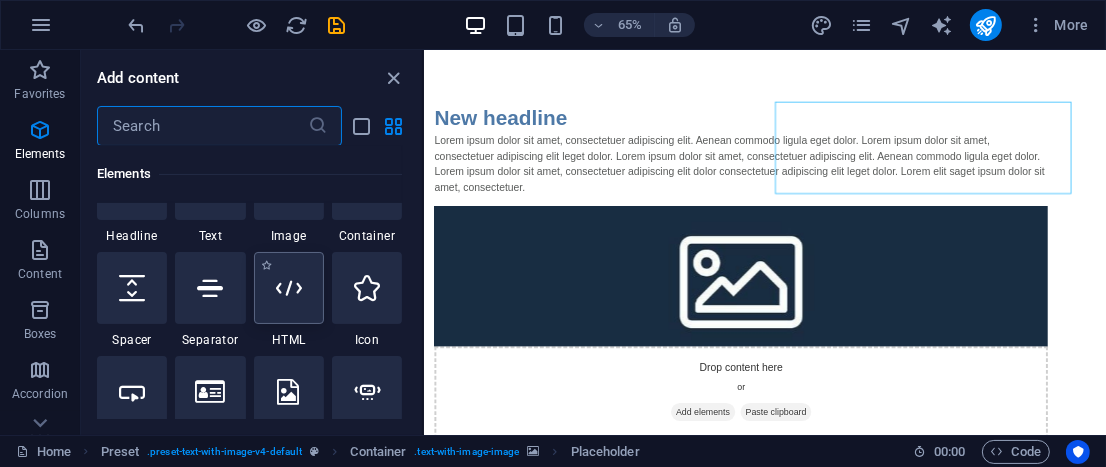 scroll, scrollTop: 279, scrollLeft: 0, axis: vertical 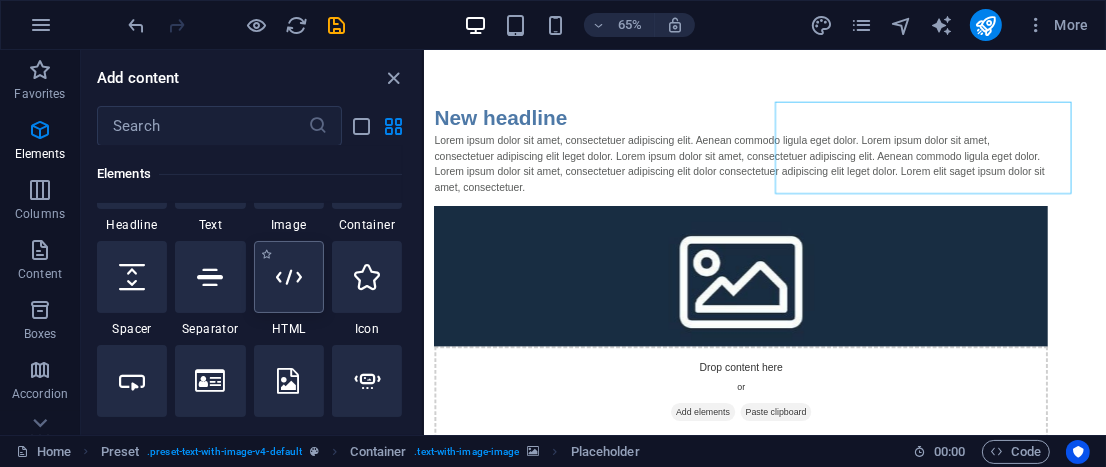 click at bounding box center [289, 277] 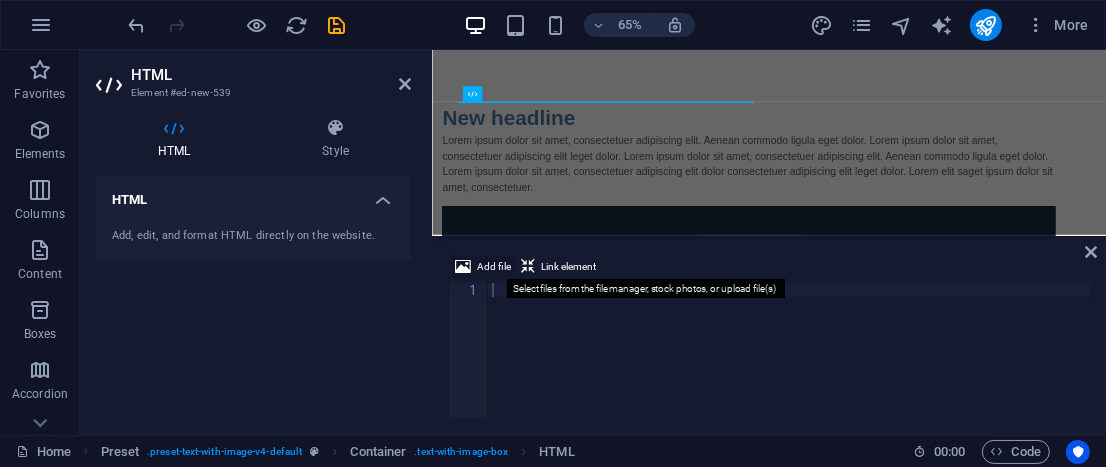 click at bounding box center (463, 267) 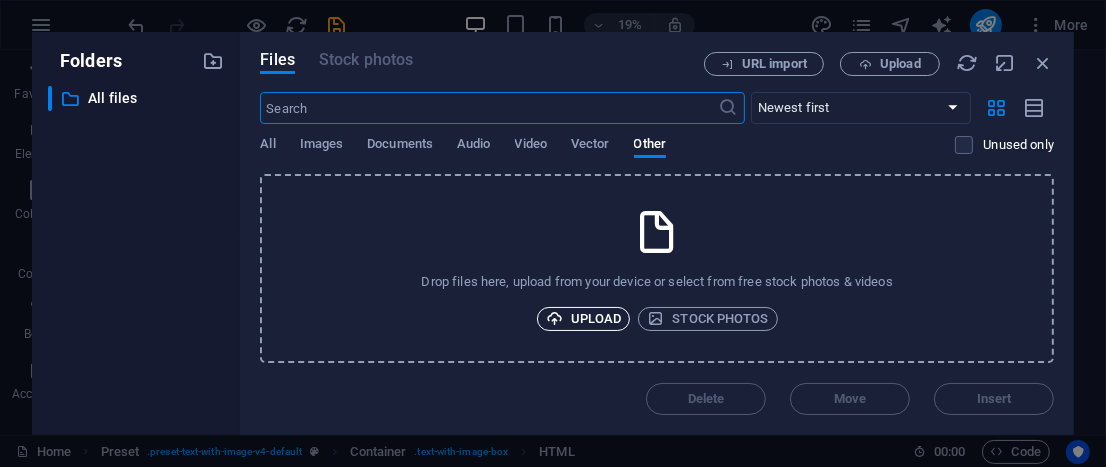 click on "Upload" at bounding box center (584, 319) 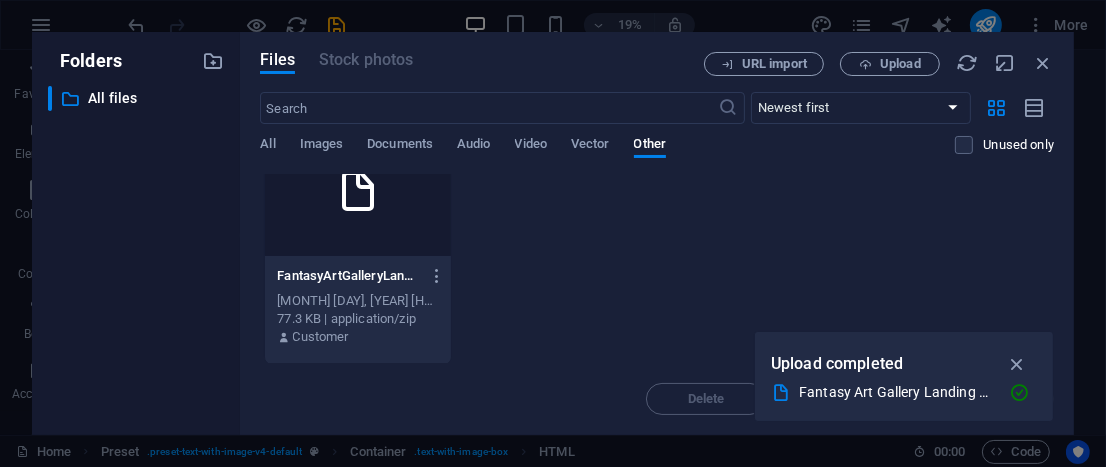 scroll, scrollTop: 50, scrollLeft: 0, axis: vertical 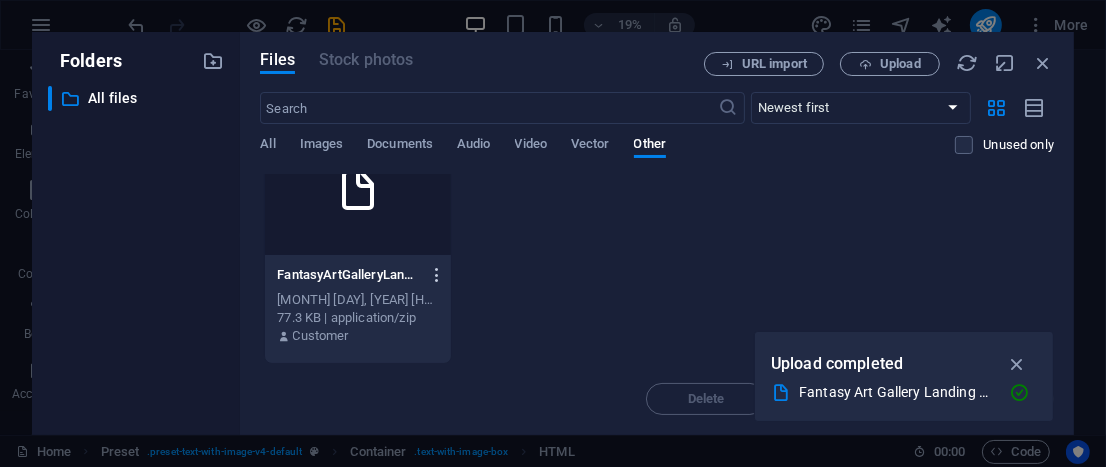 click at bounding box center [437, 275] 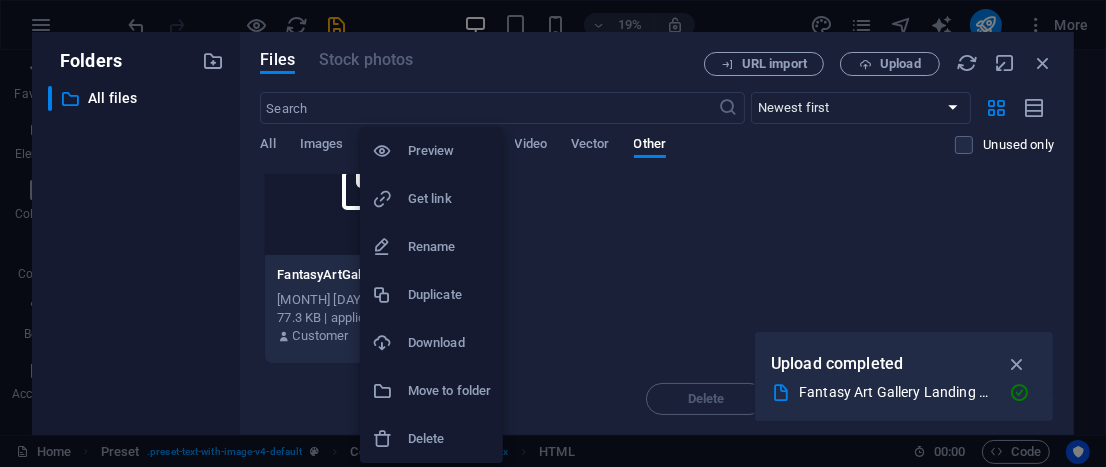 click on "Preview" at bounding box center (449, 151) 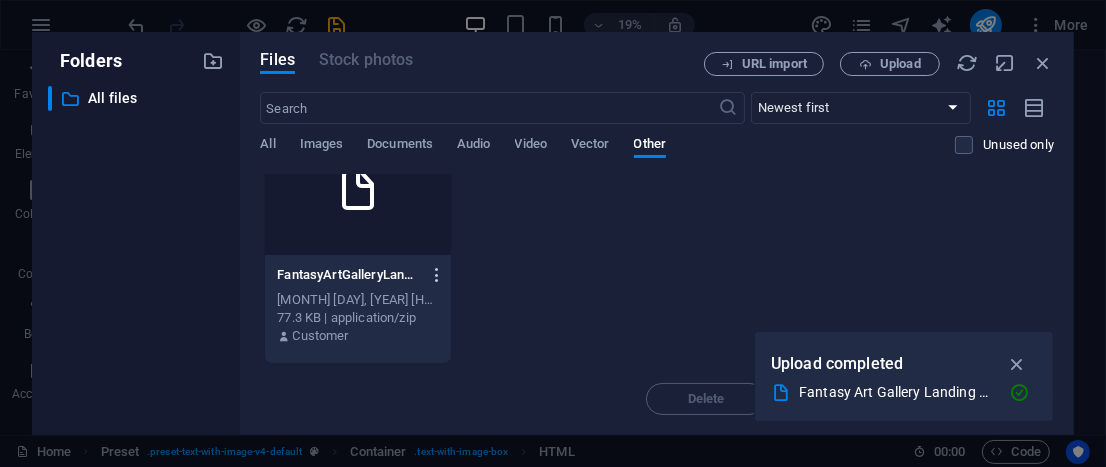click at bounding box center (437, 275) 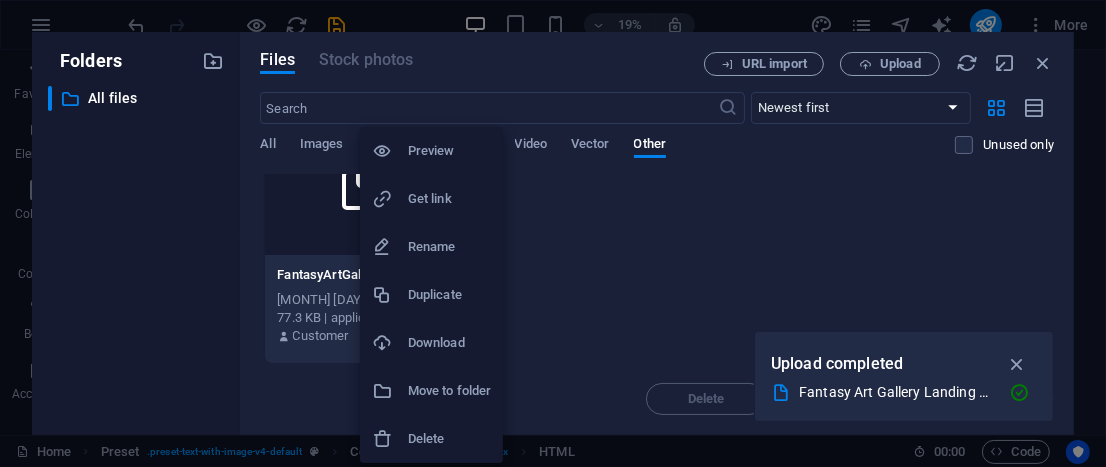 click on "Download" at bounding box center [449, 343] 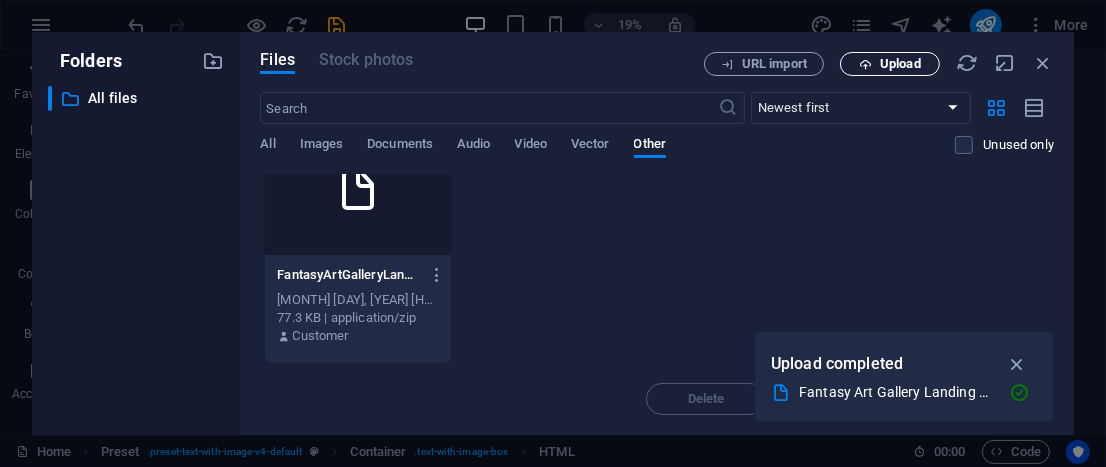 click on "Upload" at bounding box center [900, 64] 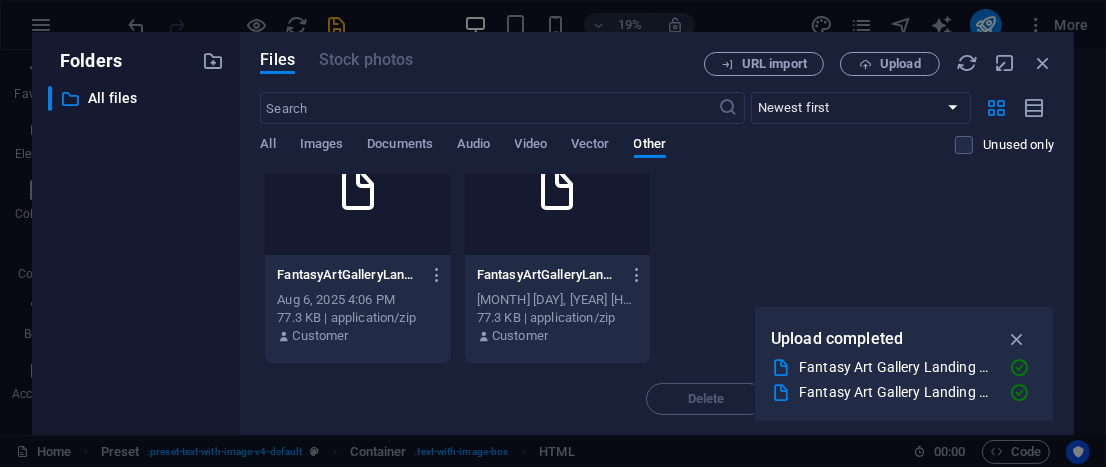 click at bounding box center (557, 190) 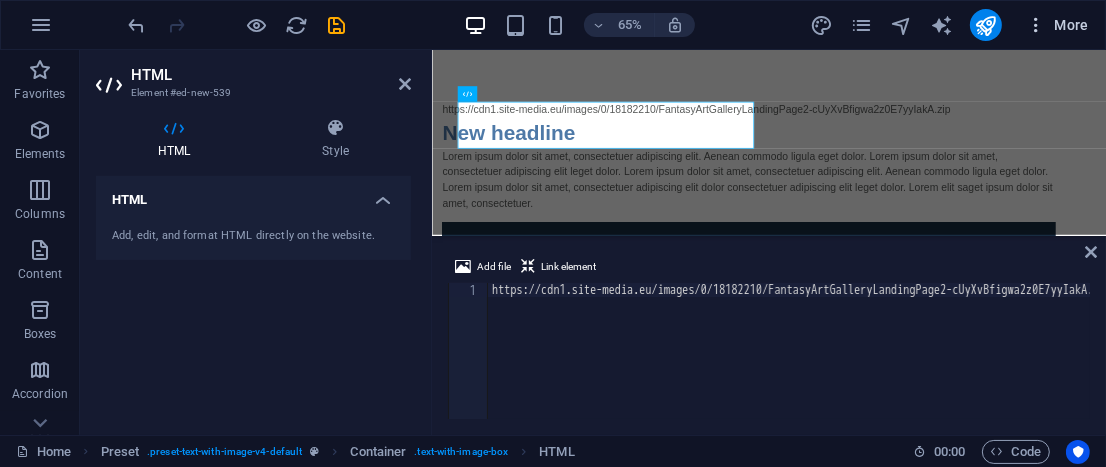 click on "More" at bounding box center (1057, 25) 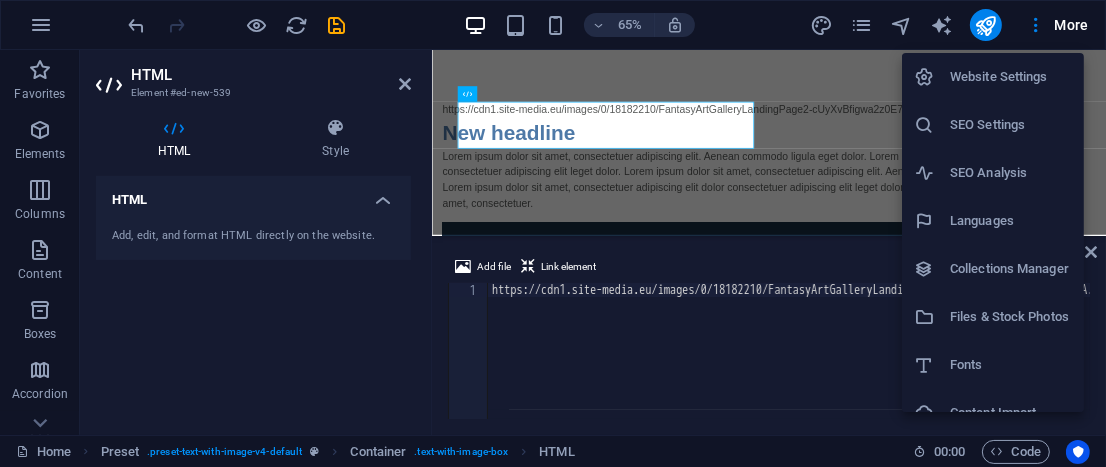 scroll, scrollTop: 0, scrollLeft: 0, axis: both 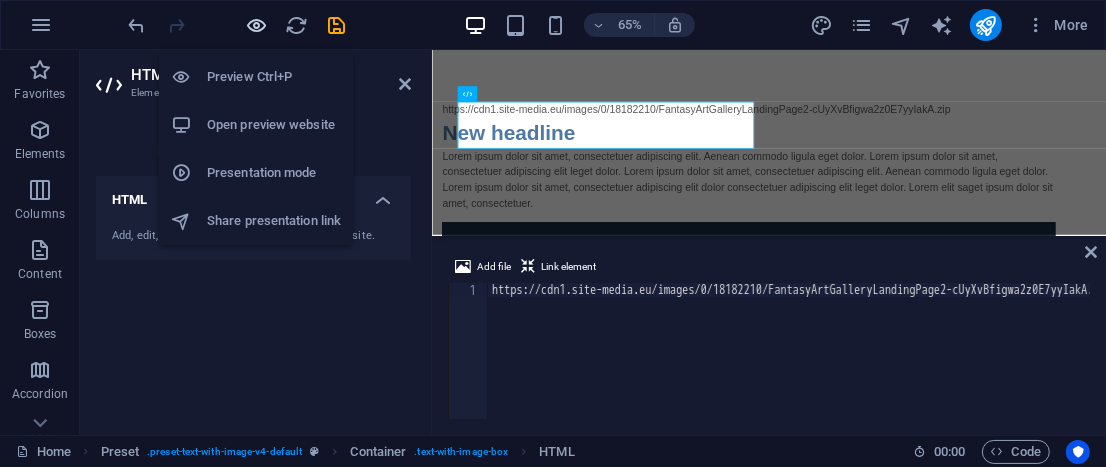 click at bounding box center (257, 25) 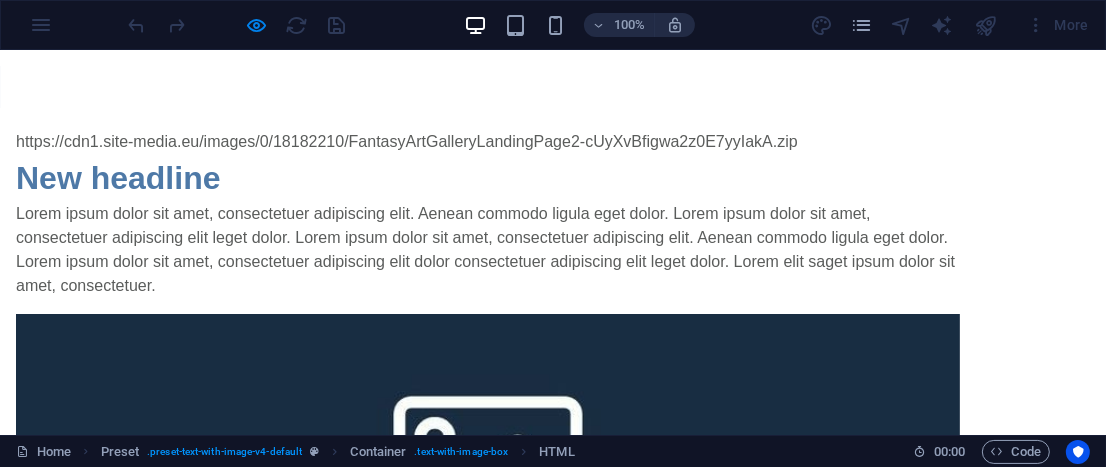scroll, scrollTop: 0, scrollLeft: 0, axis: both 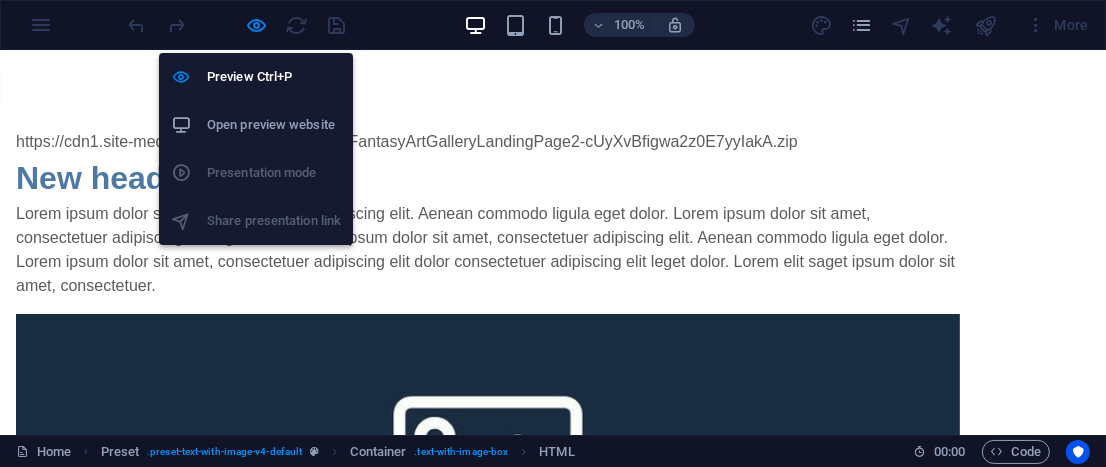 click on "Open preview website" at bounding box center [274, 125] 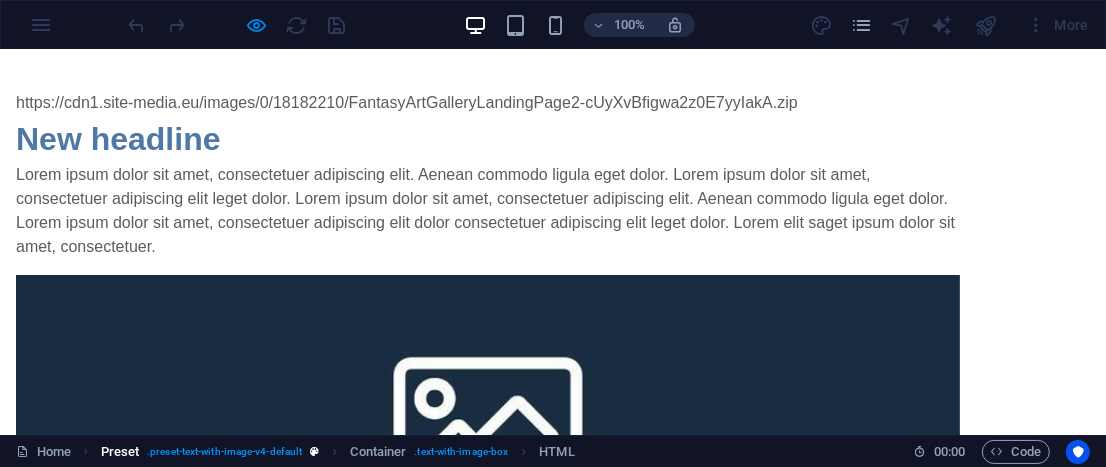 scroll, scrollTop: 28, scrollLeft: 0, axis: vertical 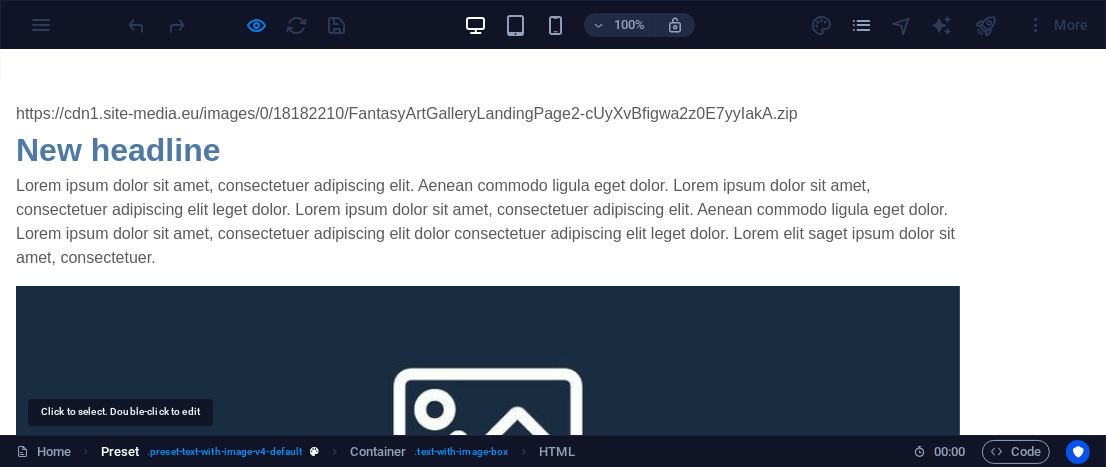 click on "Preset" at bounding box center [120, 452] 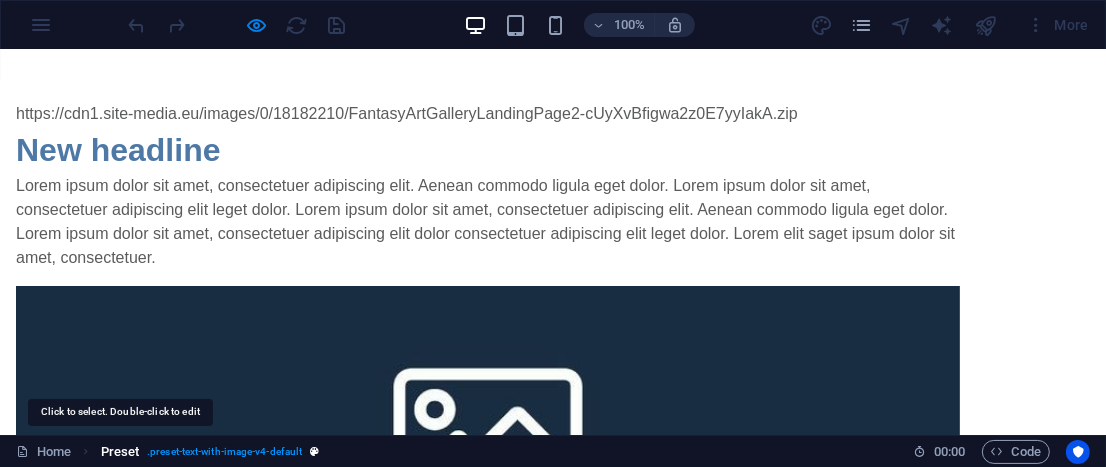 click on "Preset" at bounding box center (120, 452) 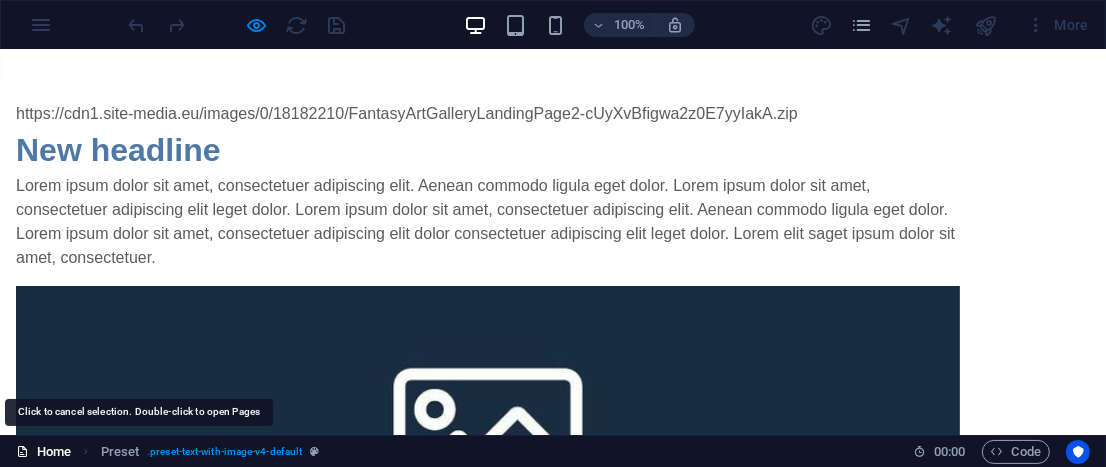 click on "Home" at bounding box center (43, 452) 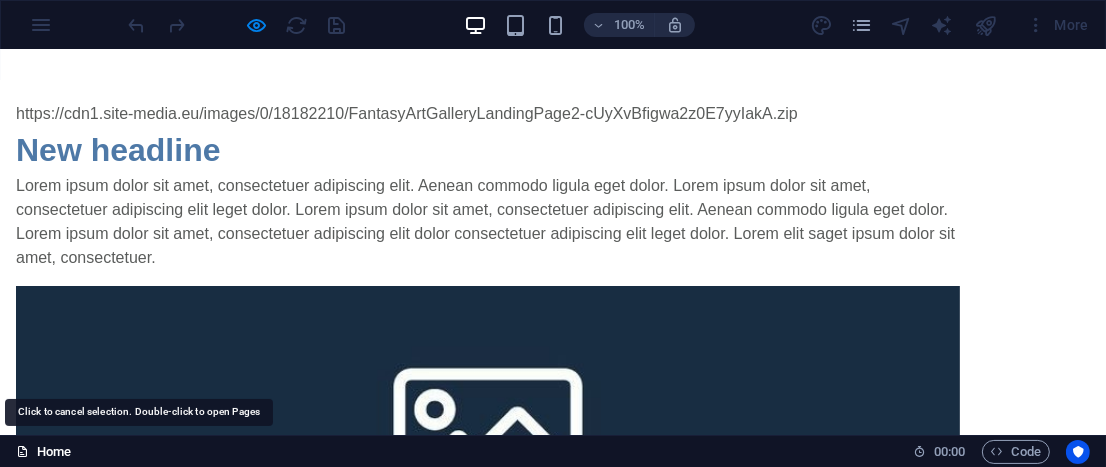 click on "Home" at bounding box center [43, 452] 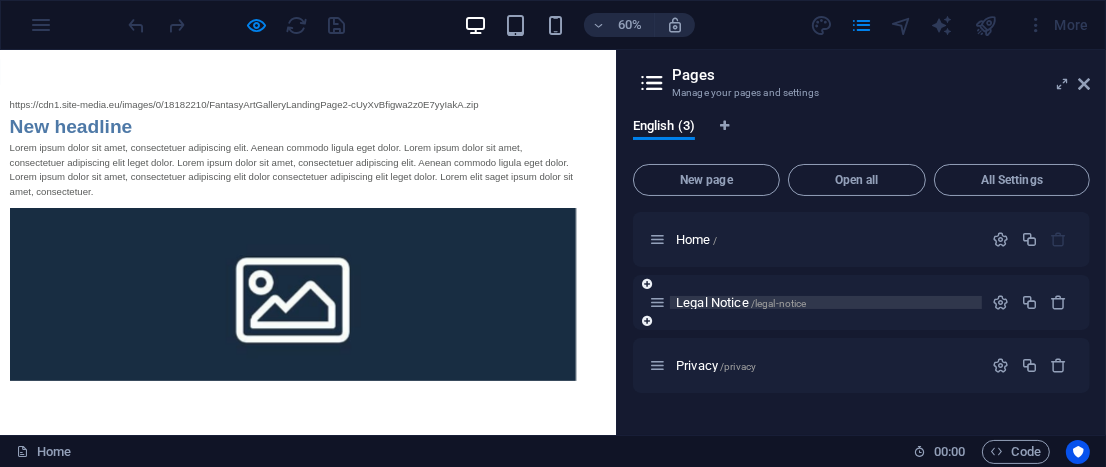 click on "/legal-notice" at bounding box center (779, 303) 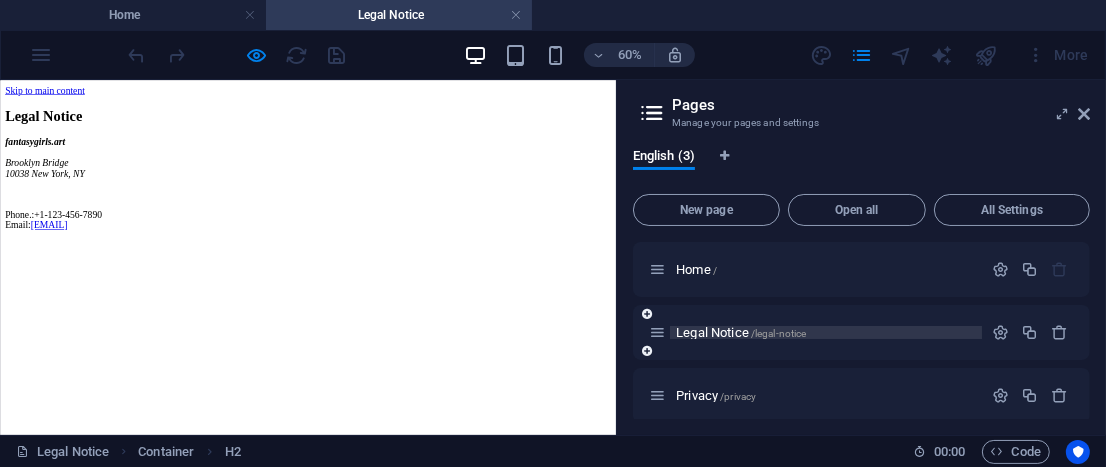 scroll, scrollTop: 0, scrollLeft: 0, axis: both 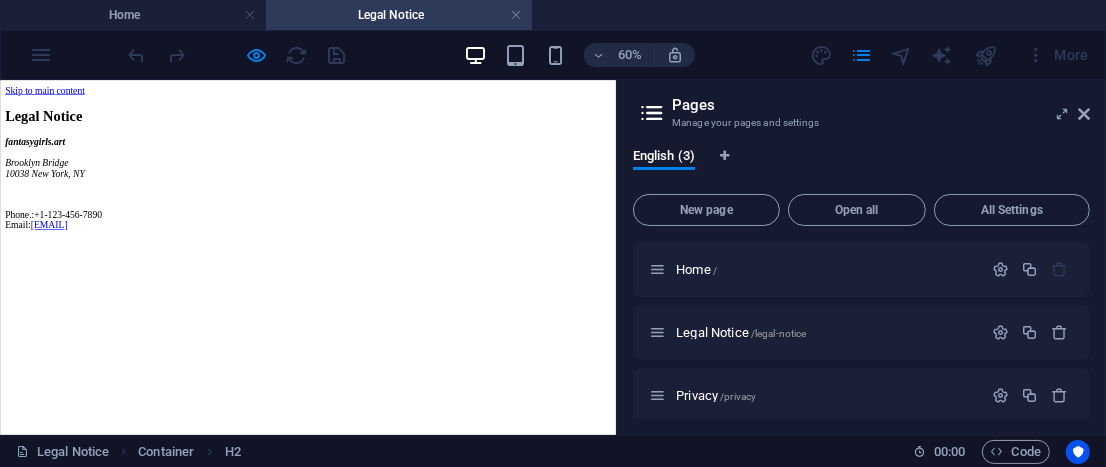 click on "More" at bounding box center (1057, 55) 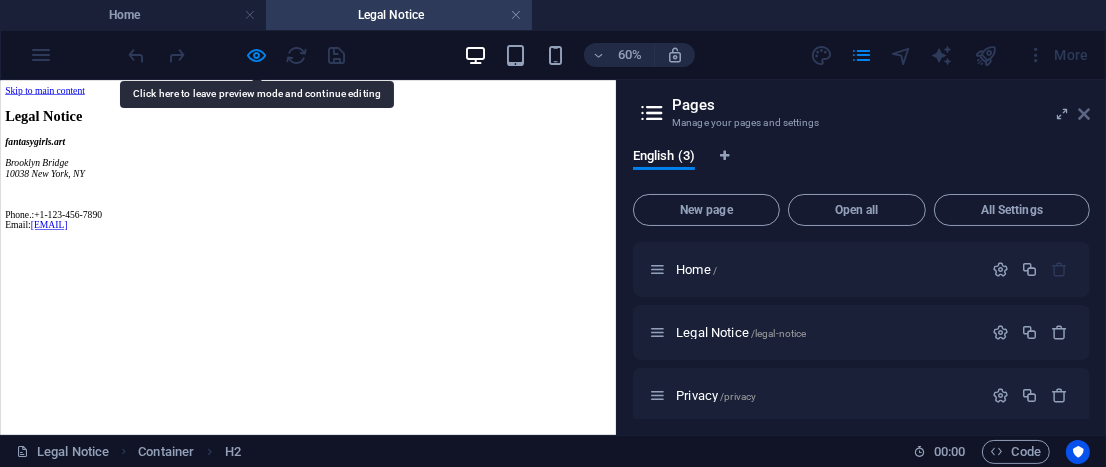 click at bounding box center (1084, 114) 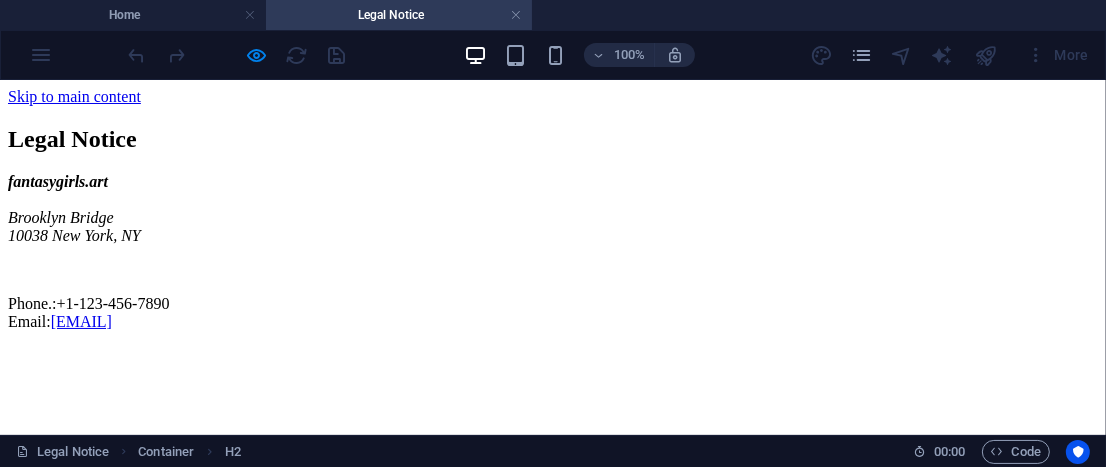 scroll, scrollTop: 0, scrollLeft: 0, axis: both 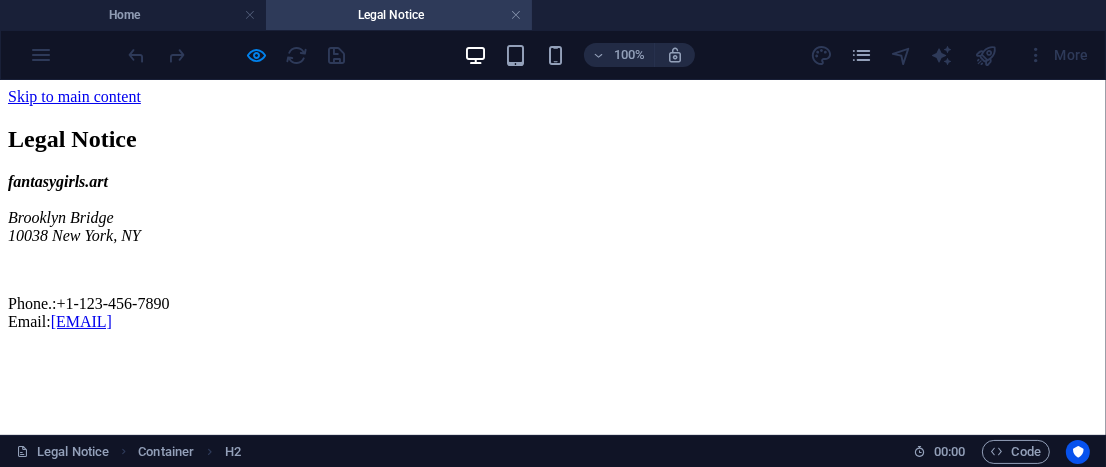 click on "More" at bounding box center (1057, 55) 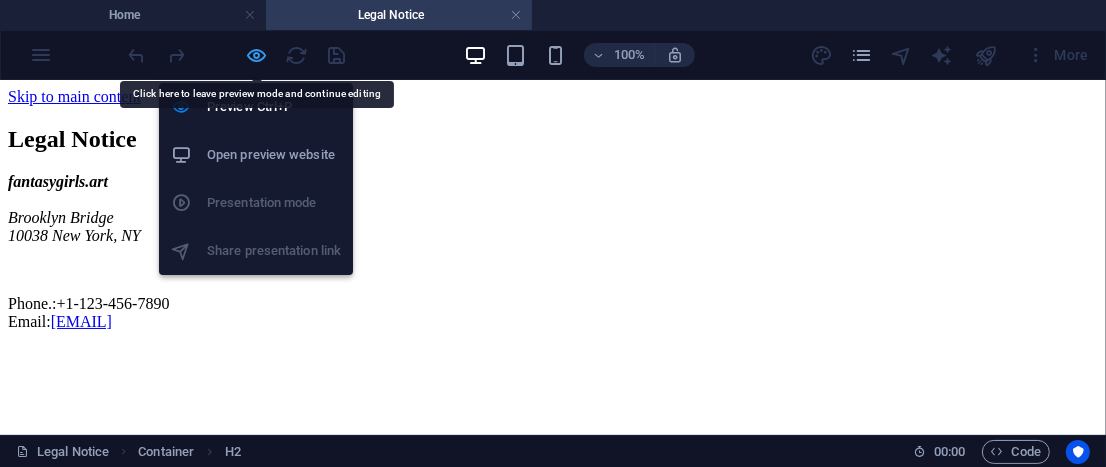 click at bounding box center (257, 55) 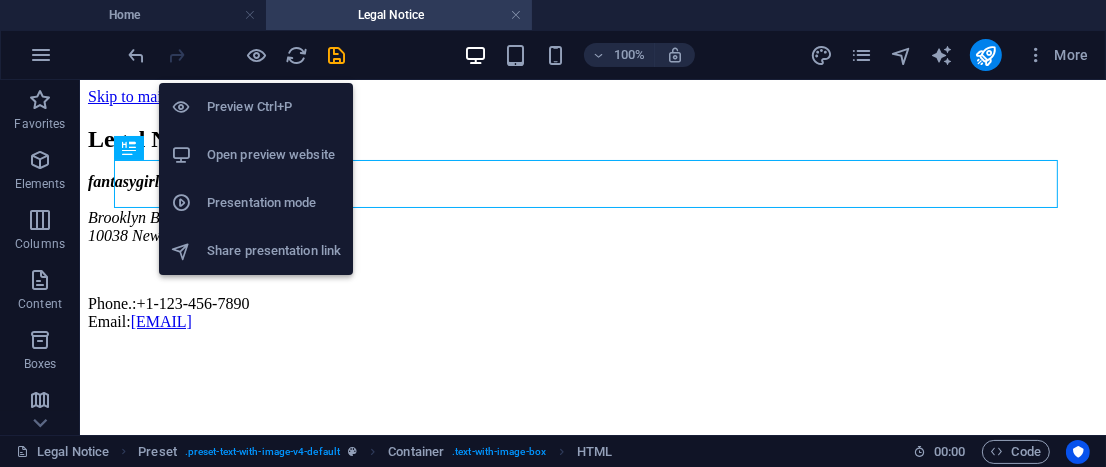 click on "Presentation mode" at bounding box center [274, 203] 